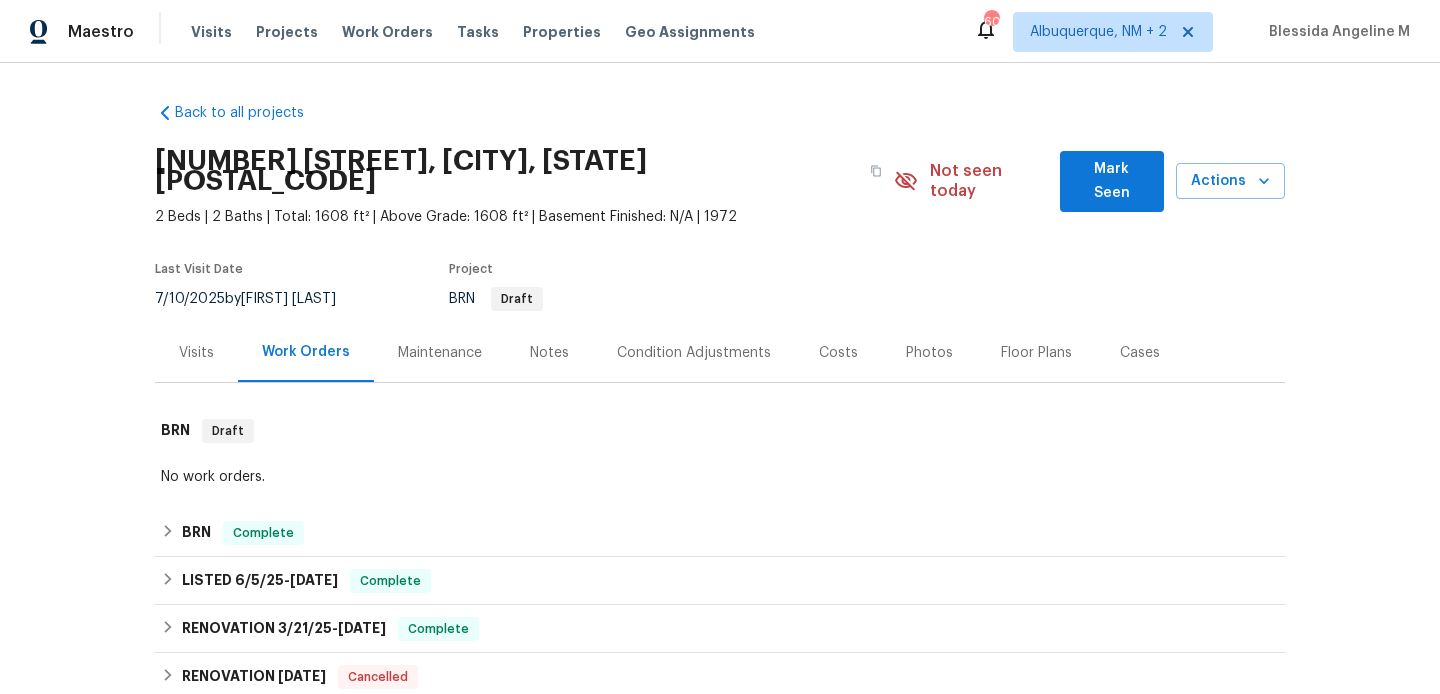 scroll, scrollTop: 0, scrollLeft: 0, axis: both 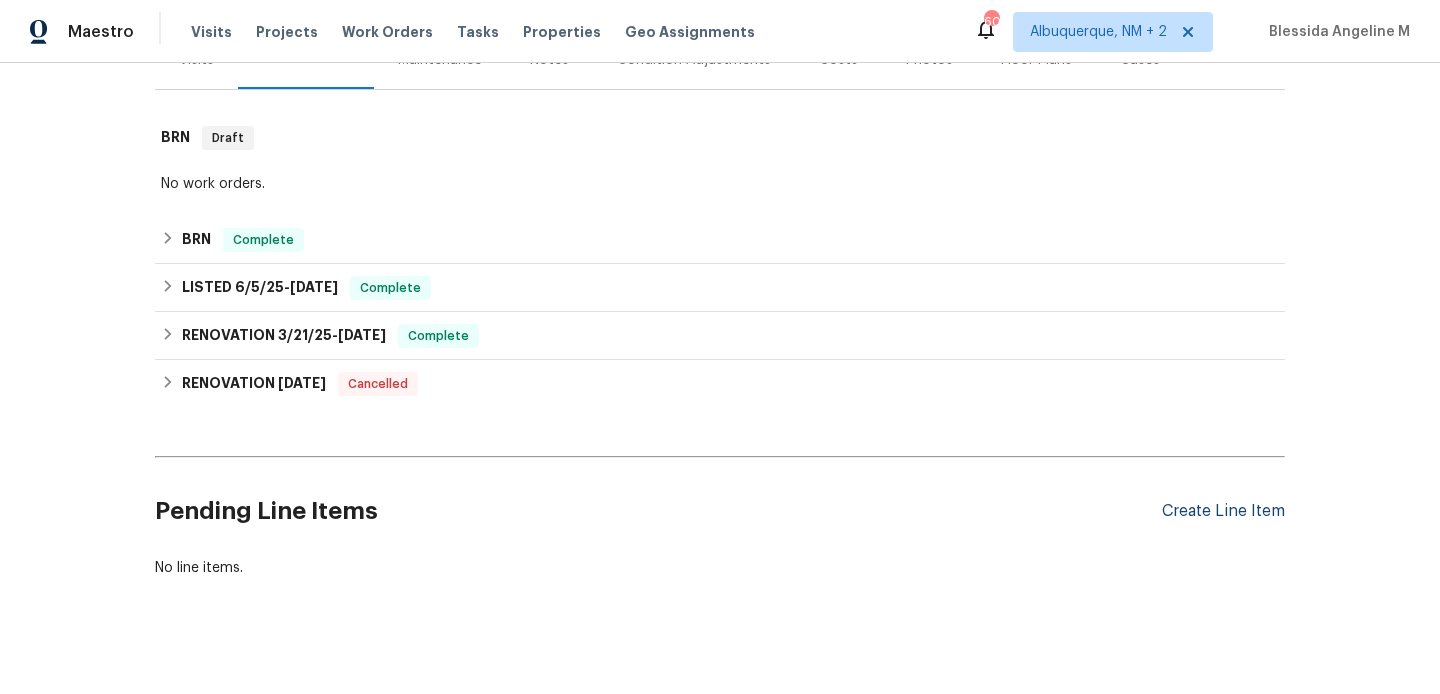 click on "Create Line Item" at bounding box center [1223, 511] 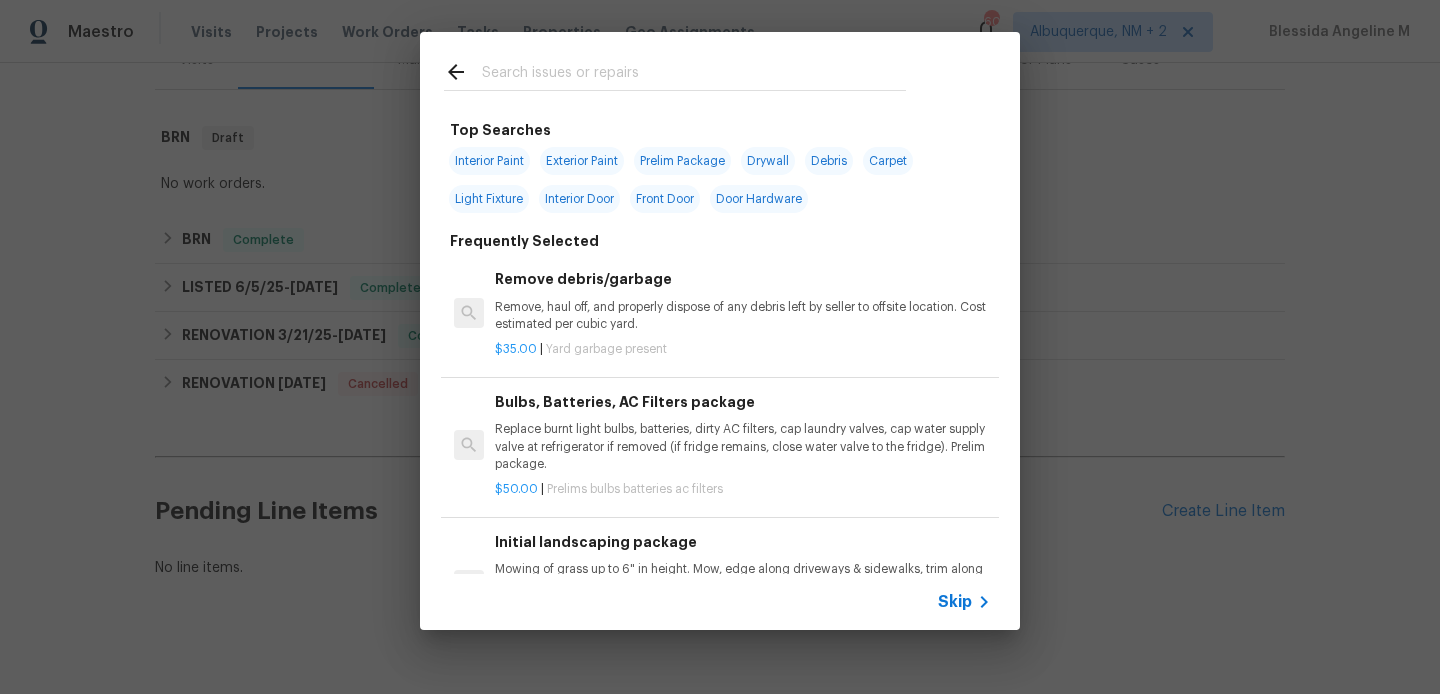click at bounding box center [694, 75] 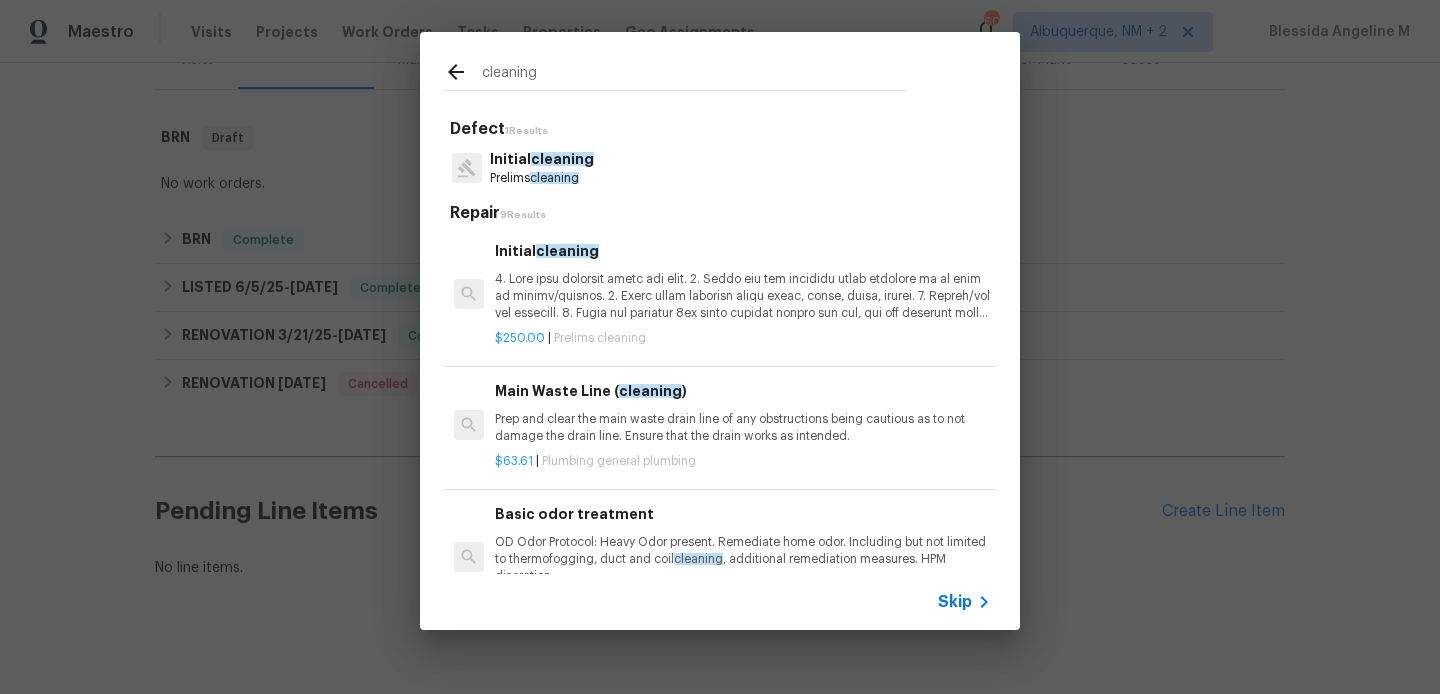 type on "cleaning" 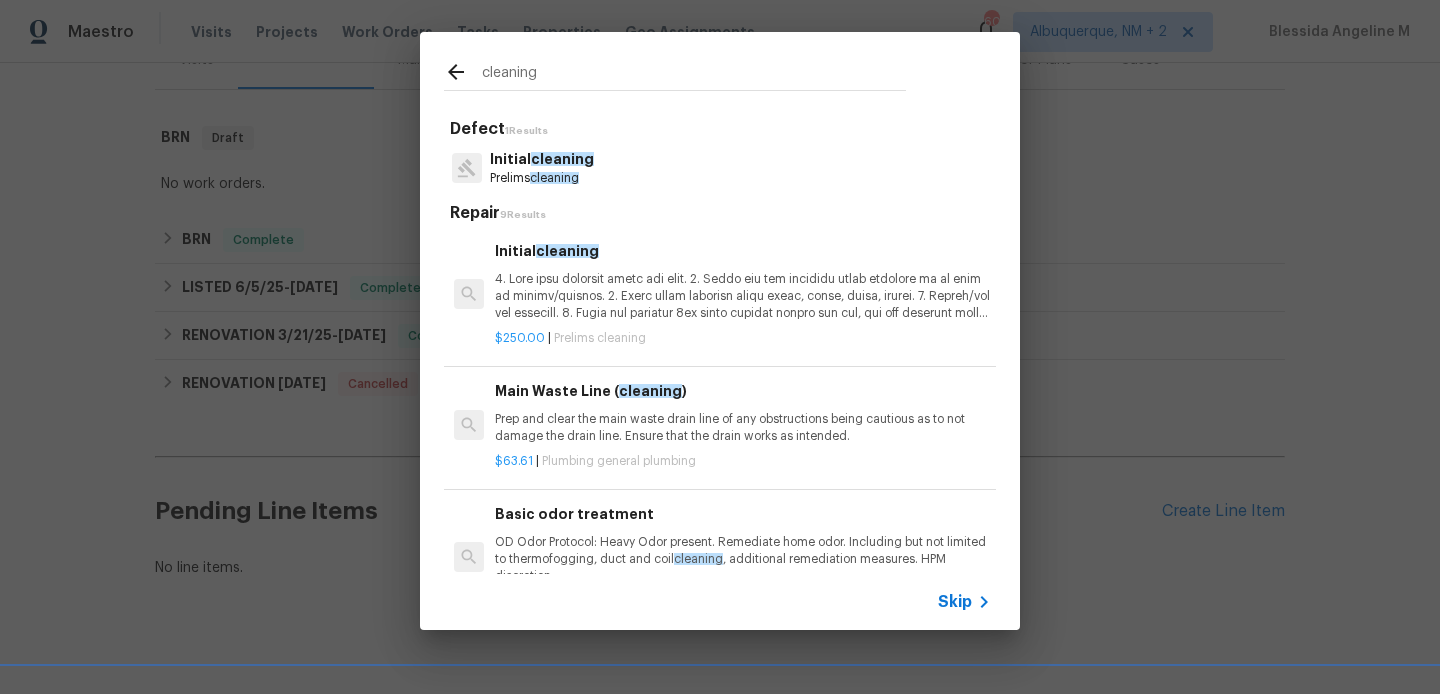 click on "Initial  cleaning" at bounding box center [743, 281] 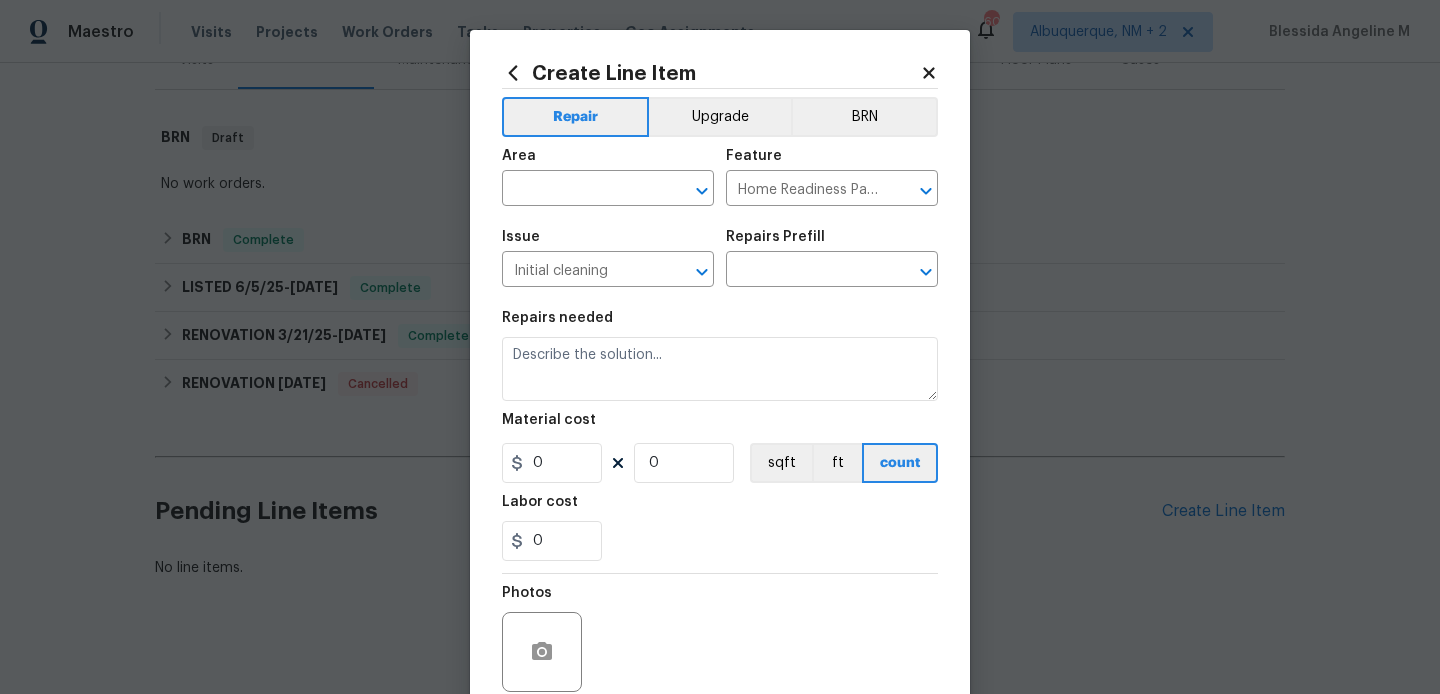 type on "Initial cleaning $250.00" 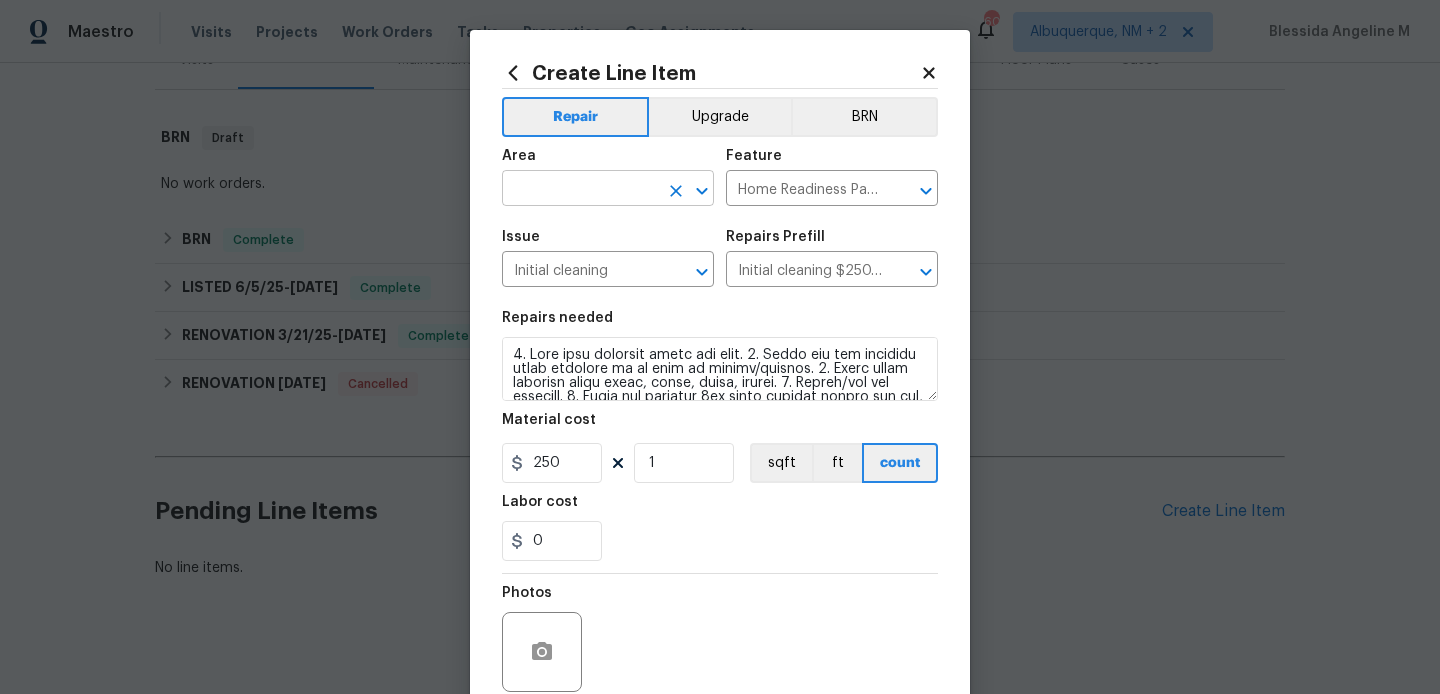 click at bounding box center [580, 190] 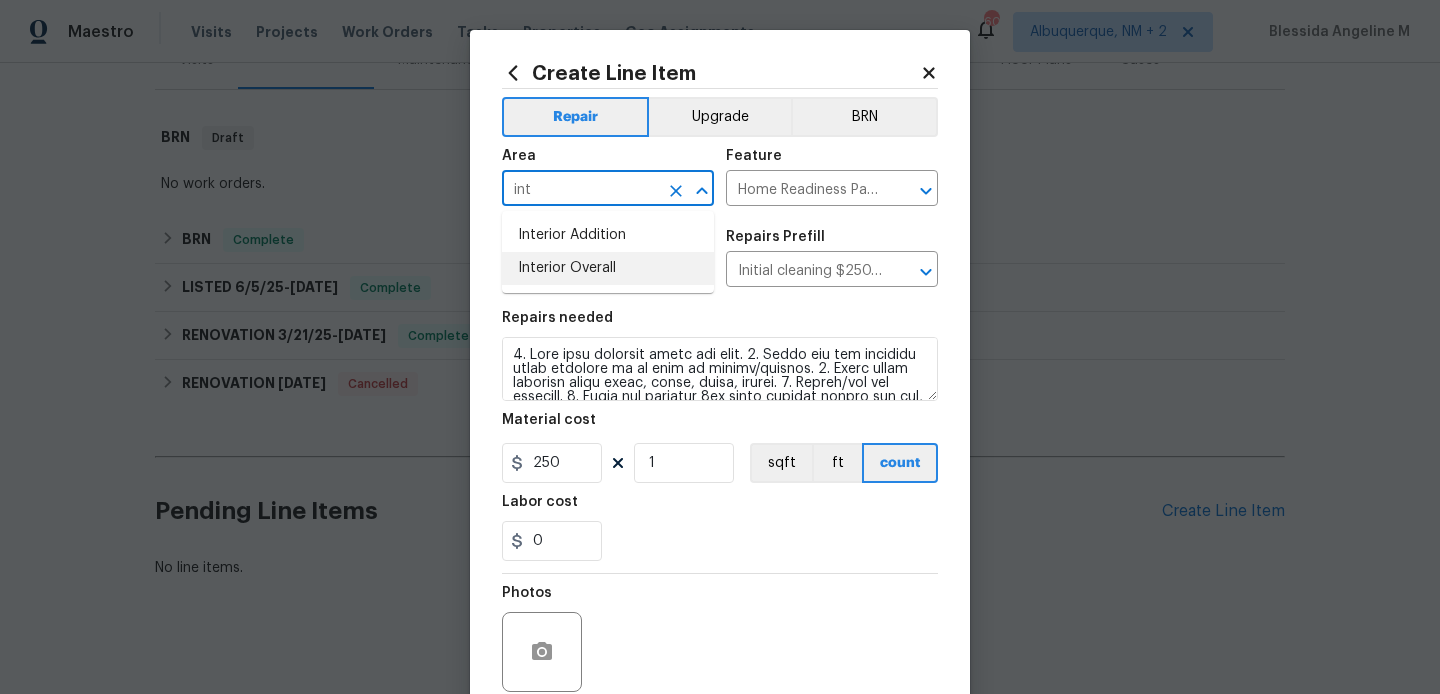 click on "Interior Overall" at bounding box center (608, 268) 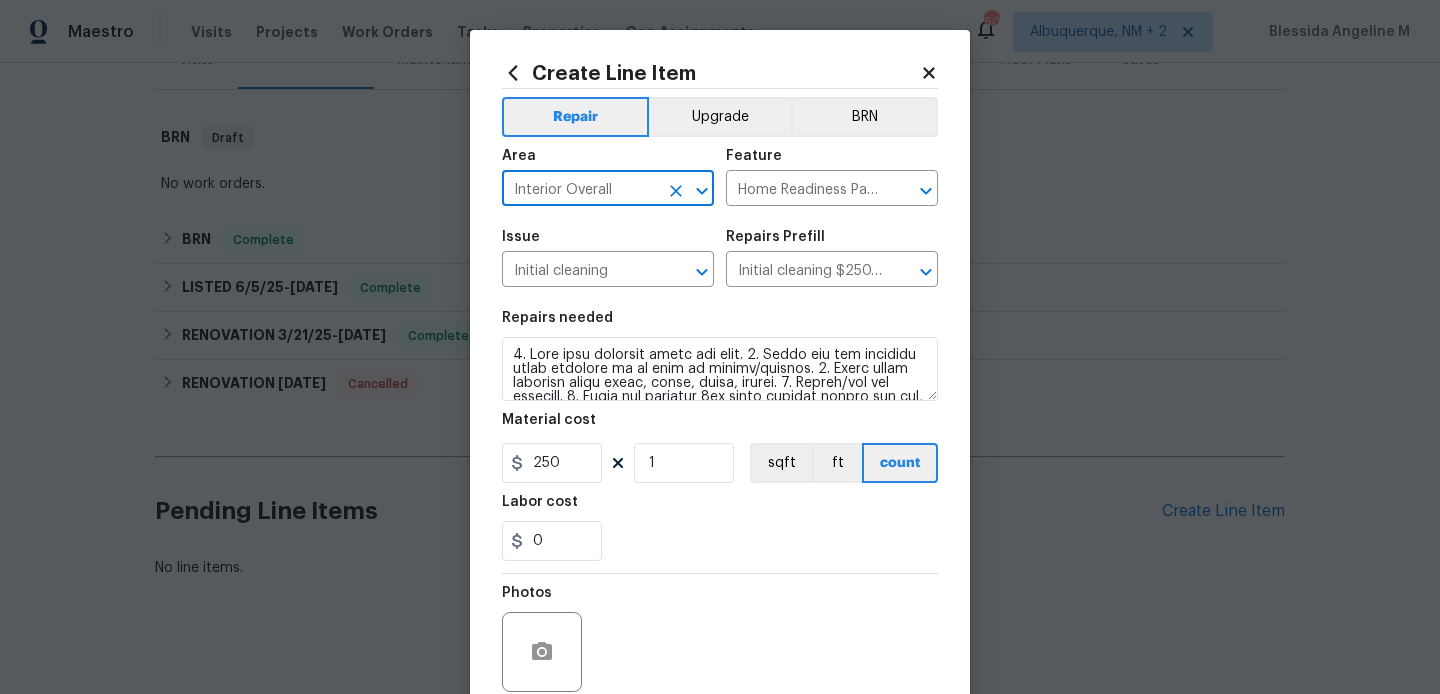 scroll, scrollTop: 168, scrollLeft: 0, axis: vertical 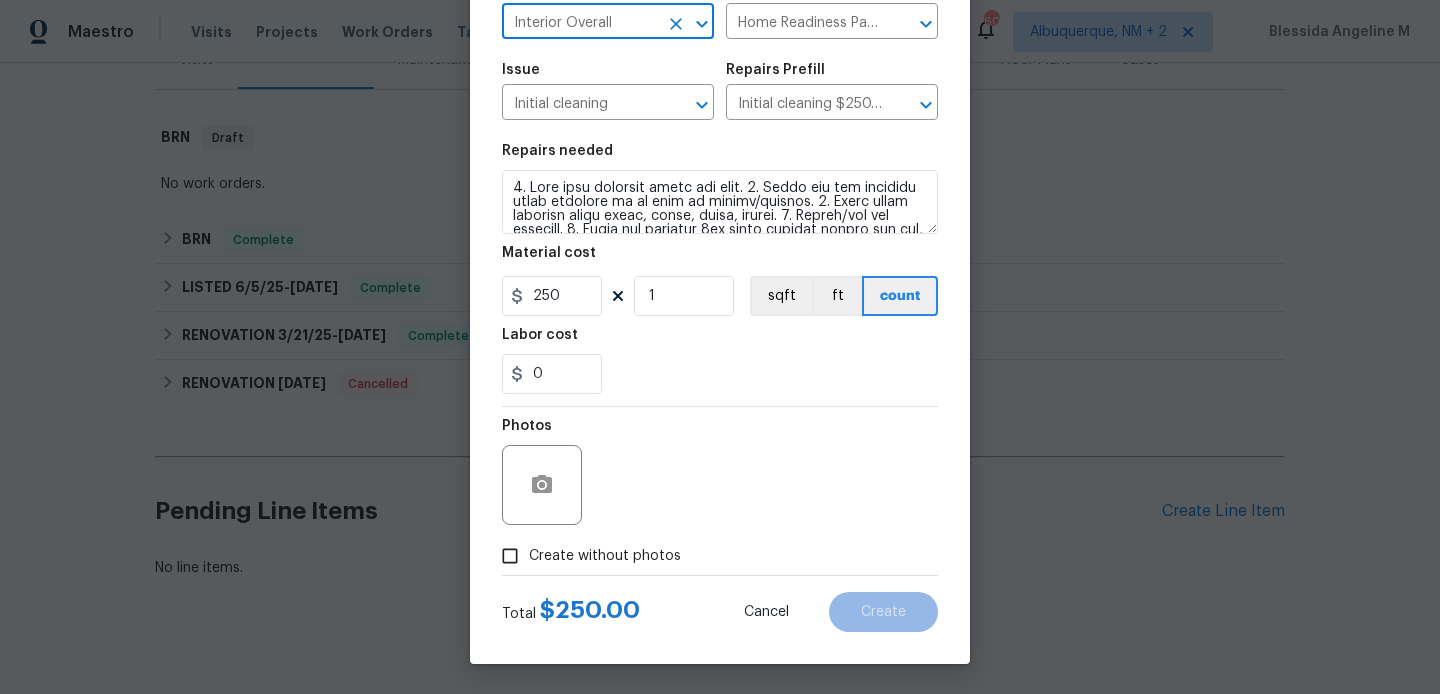type on "Interior Overall" 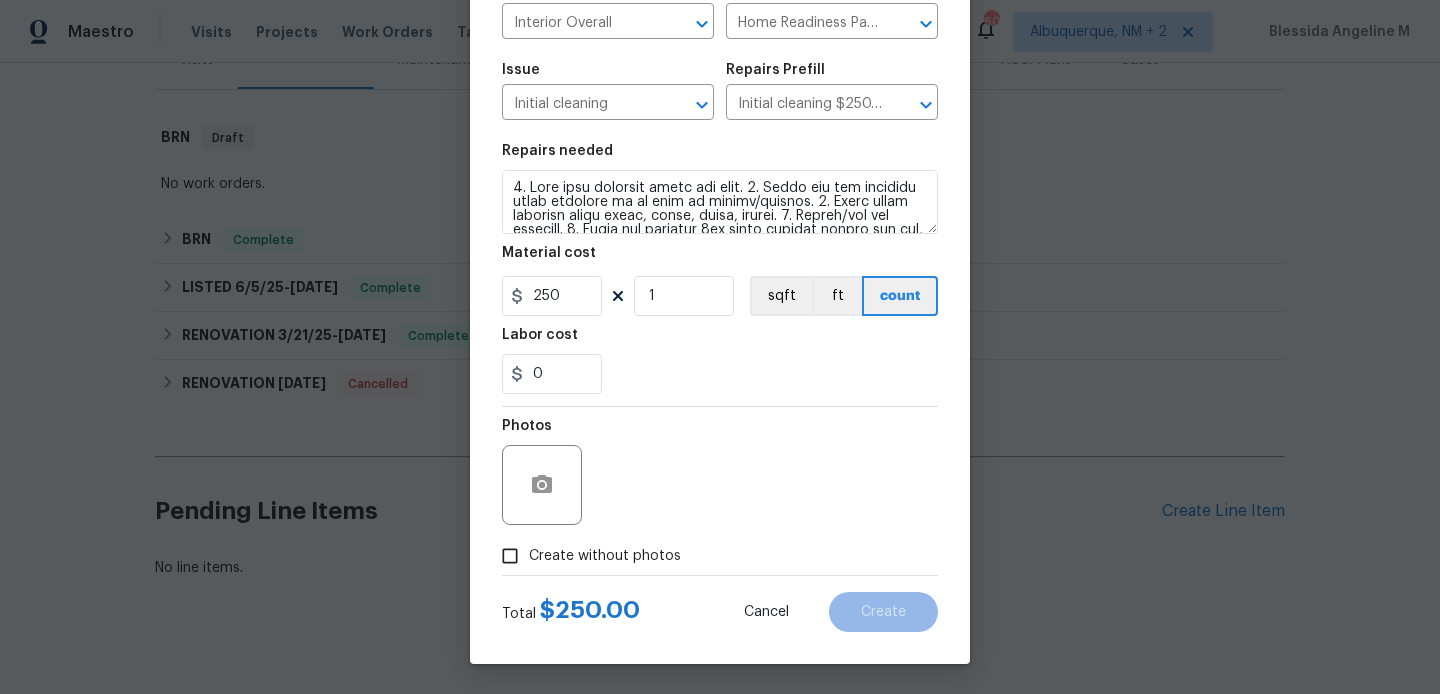 click on "Create without photos" at bounding box center [605, 556] 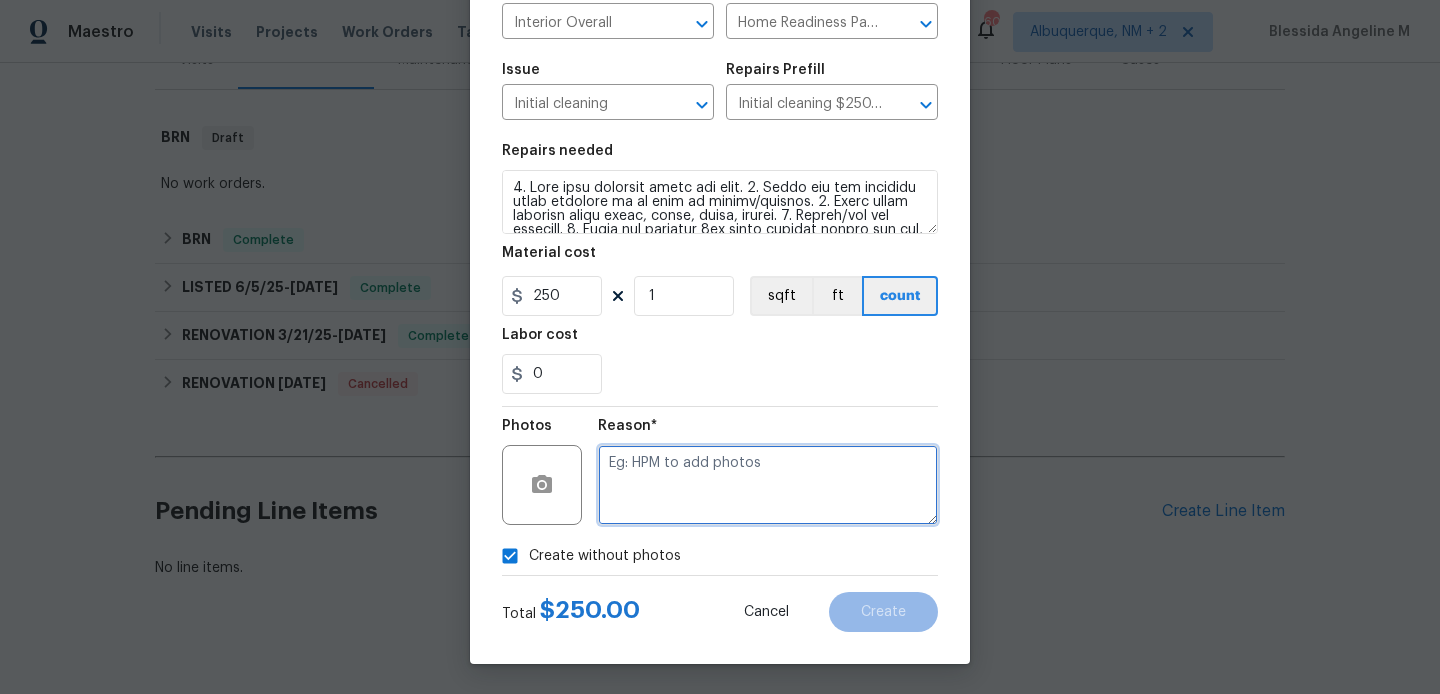 click at bounding box center [768, 485] 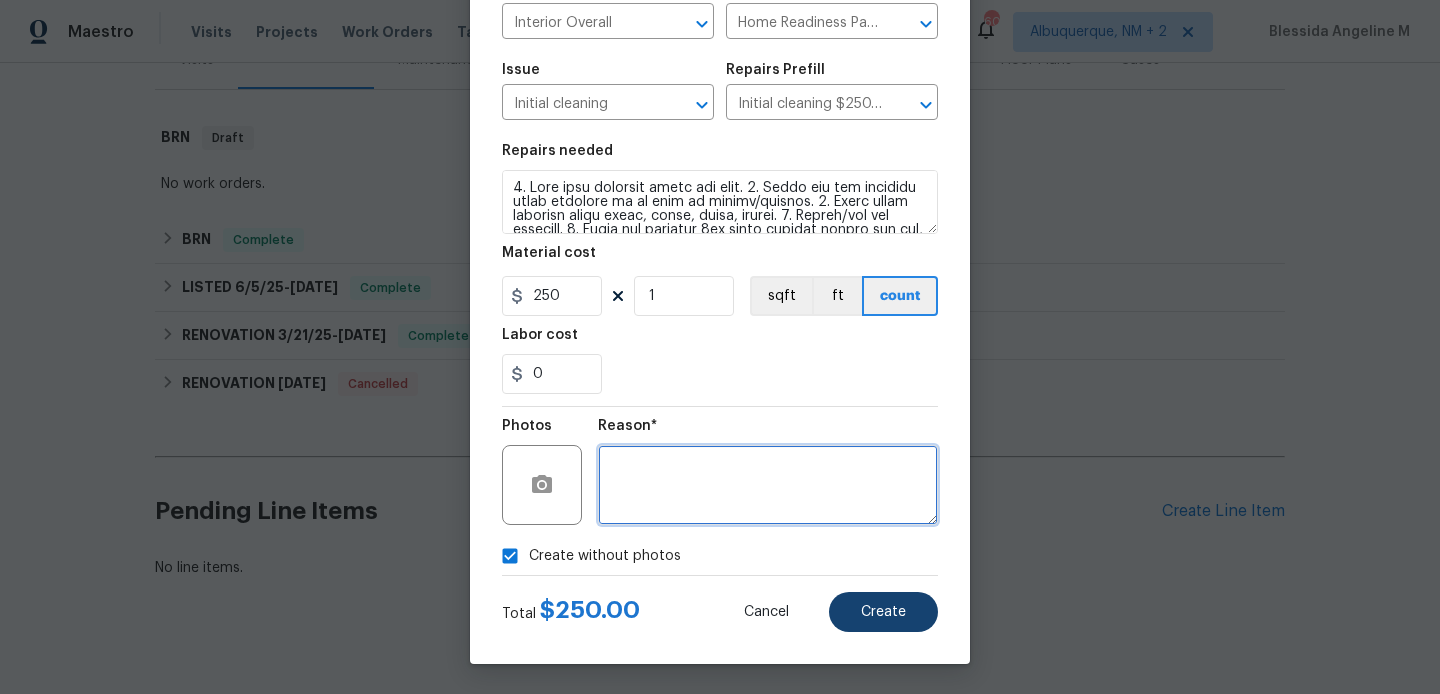 type 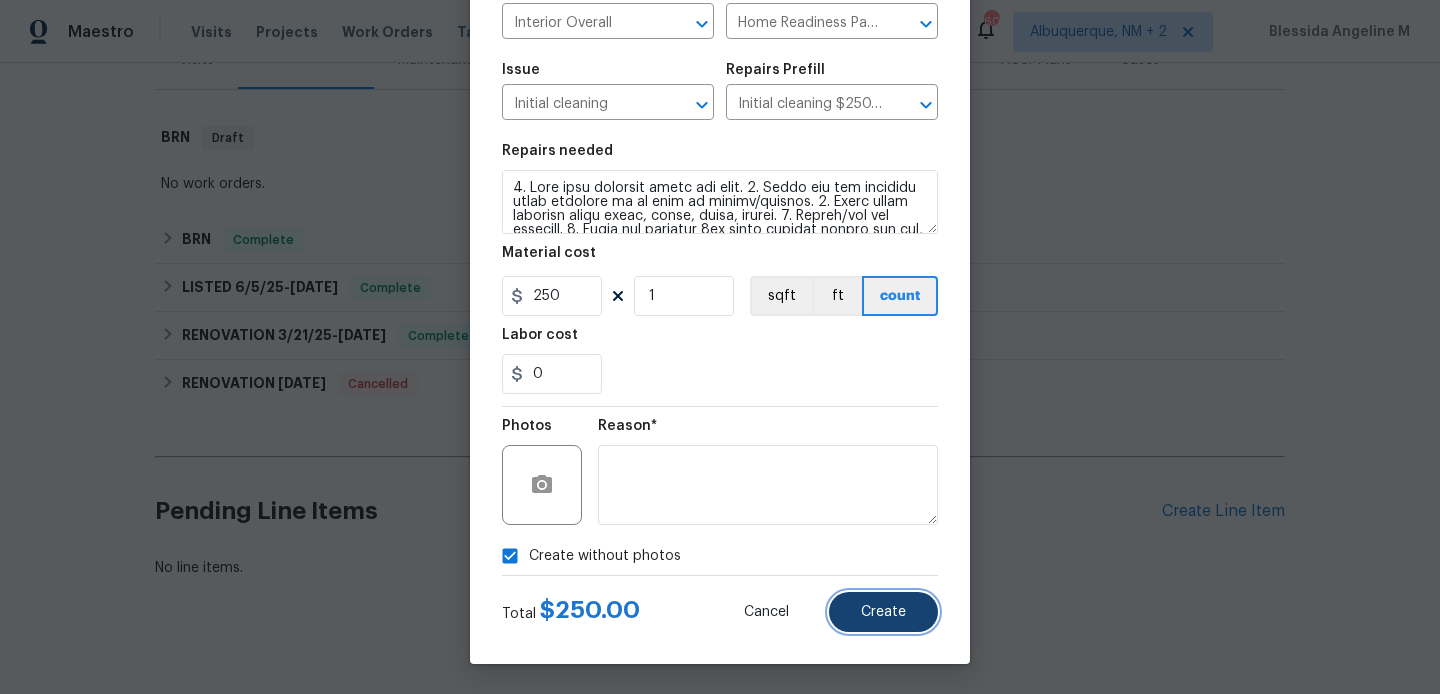 click on "Create" at bounding box center [883, 612] 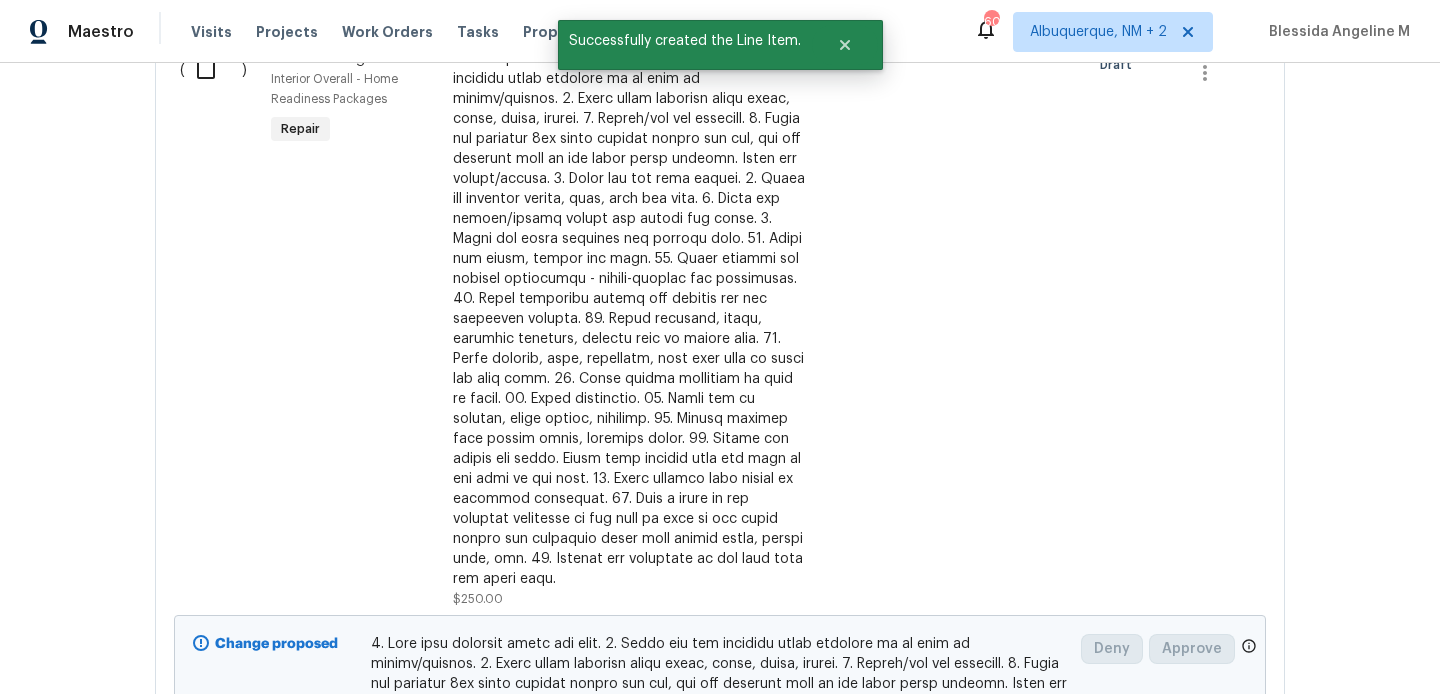 scroll, scrollTop: 765, scrollLeft: 0, axis: vertical 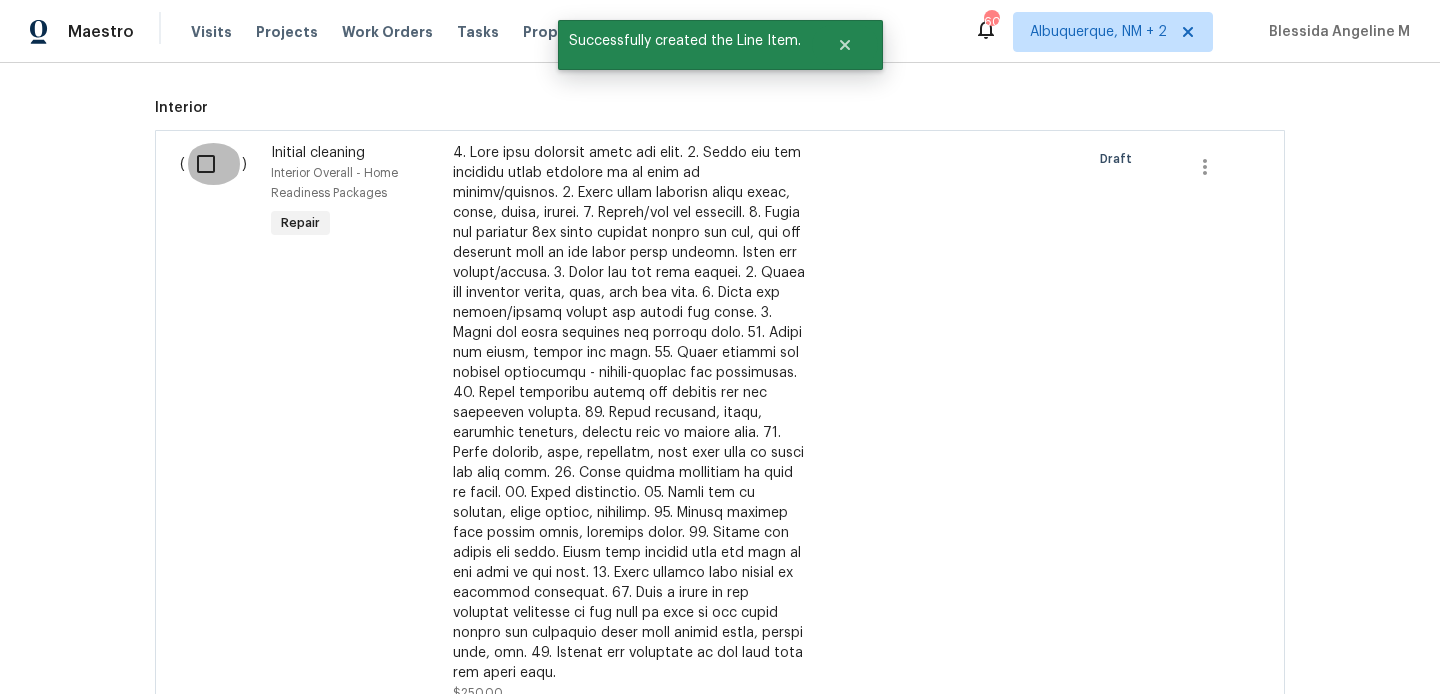 click at bounding box center [213, 164] 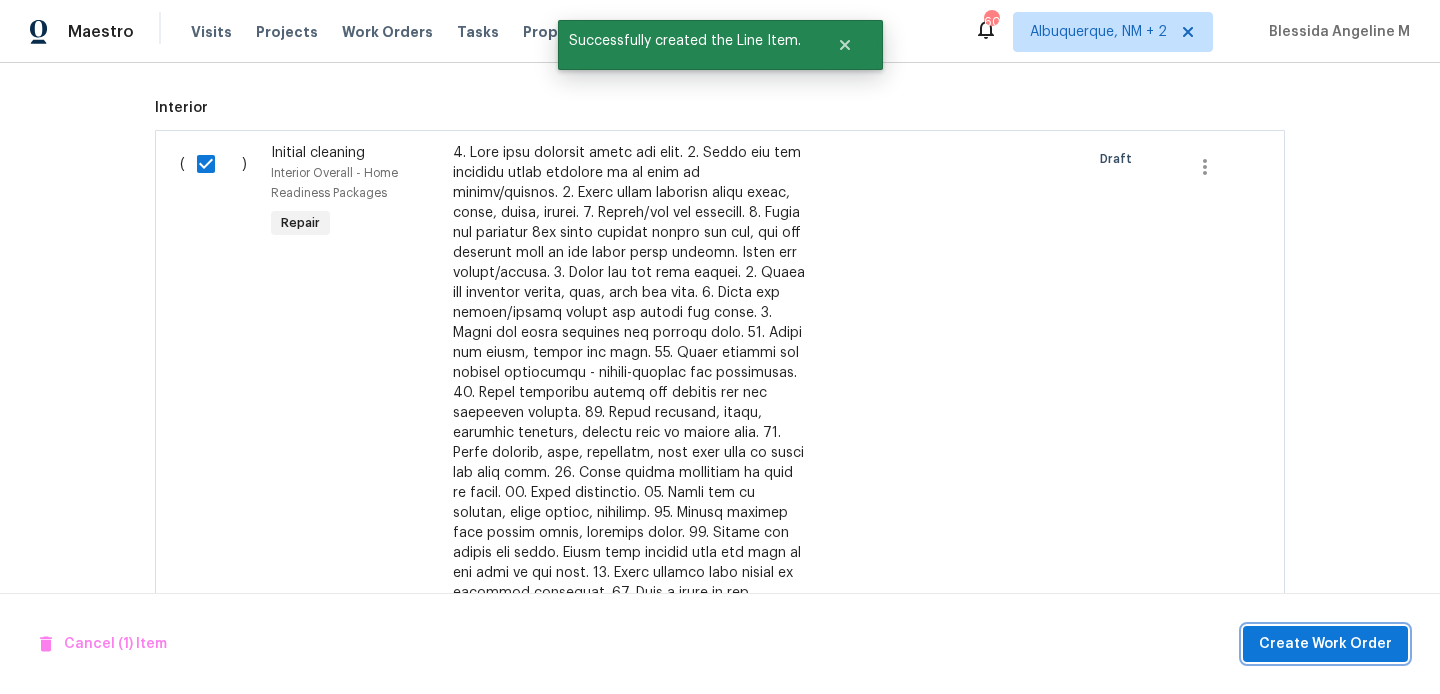 click on "Create Work Order" at bounding box center [1325, 644] 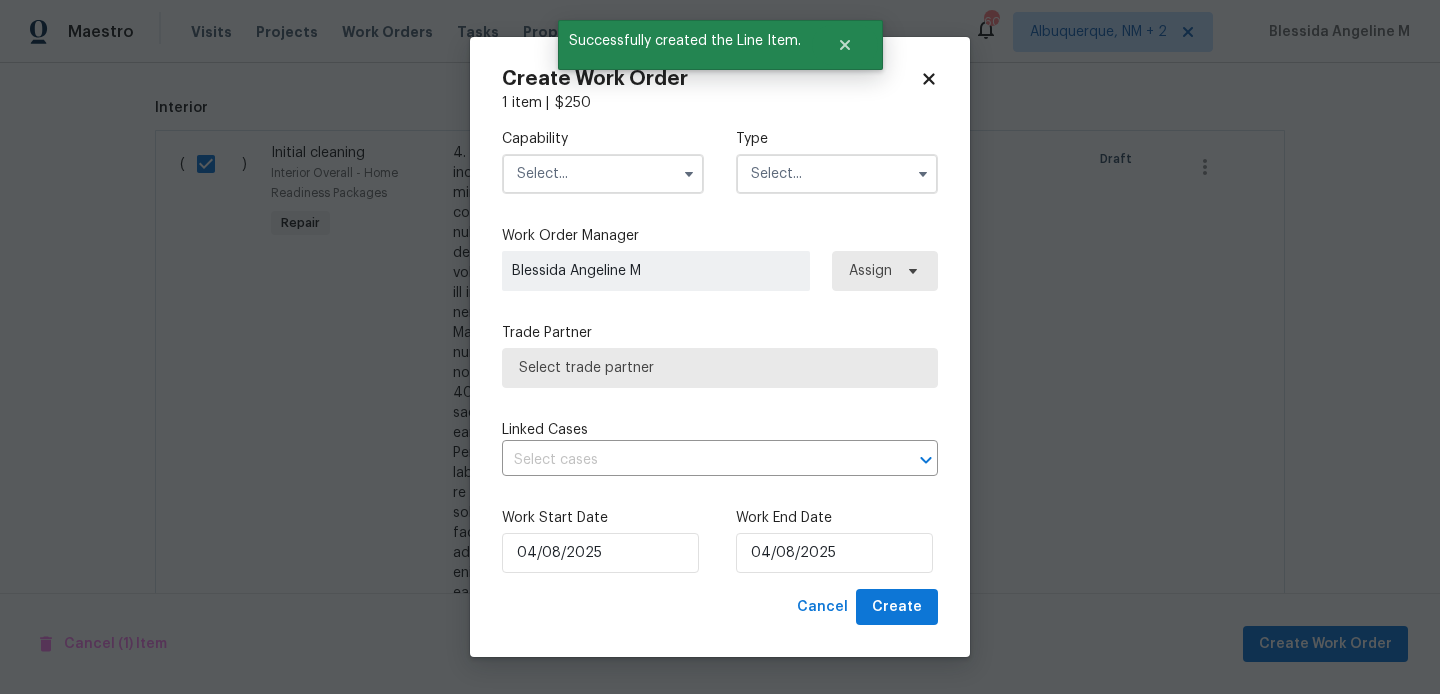 click at bounding box center [603, 174] 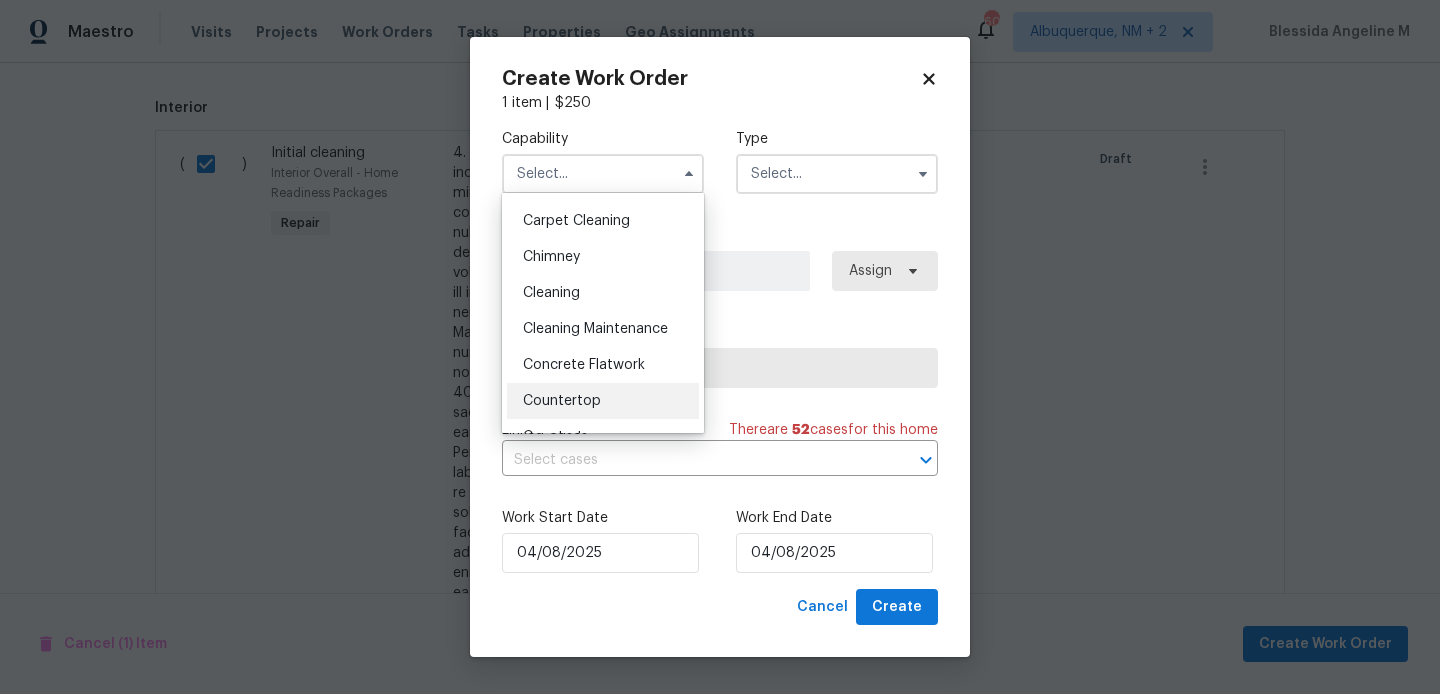 scroll, scrollTop: 205, scrollLeft: 0, axis: vertical 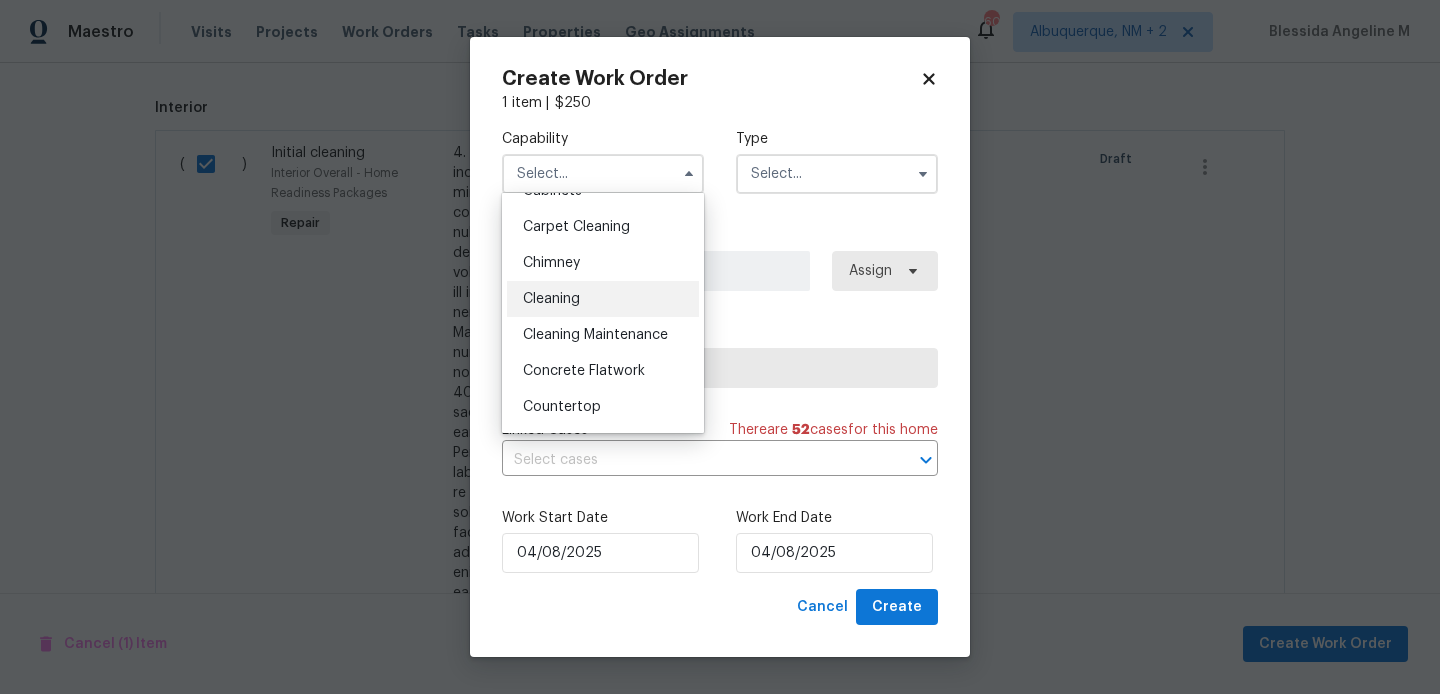 click on "Cleaning" at bounding box center (603, 299) 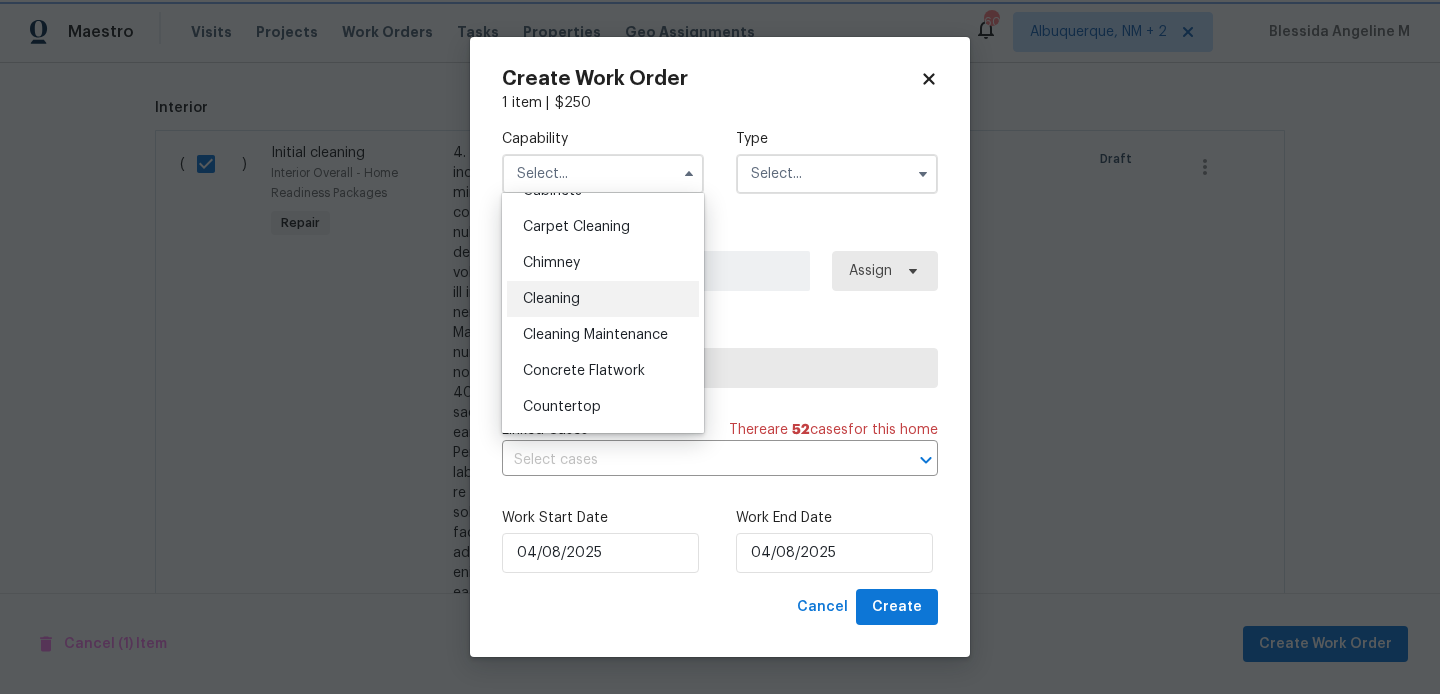 type on "Cleaning" 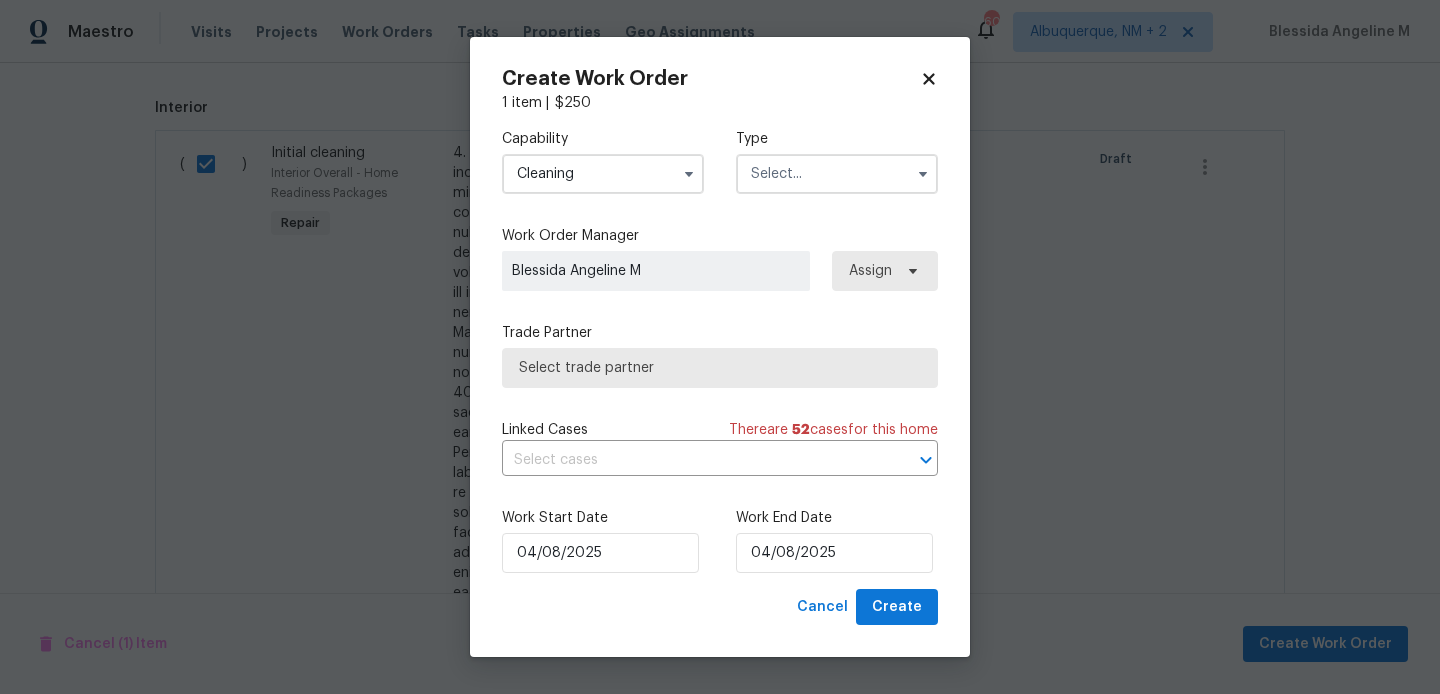 click at bounding box center (837, 174) 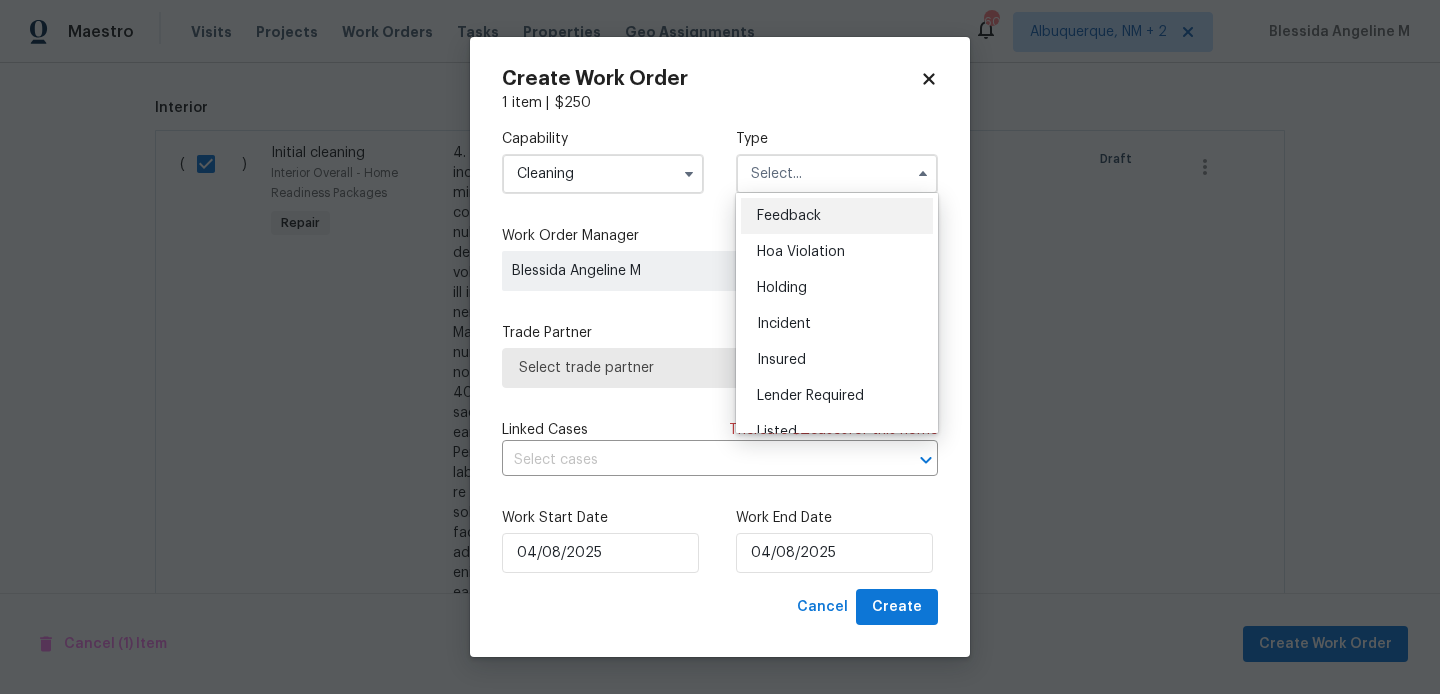click on "Feedback" at bounding box center (789, 216) 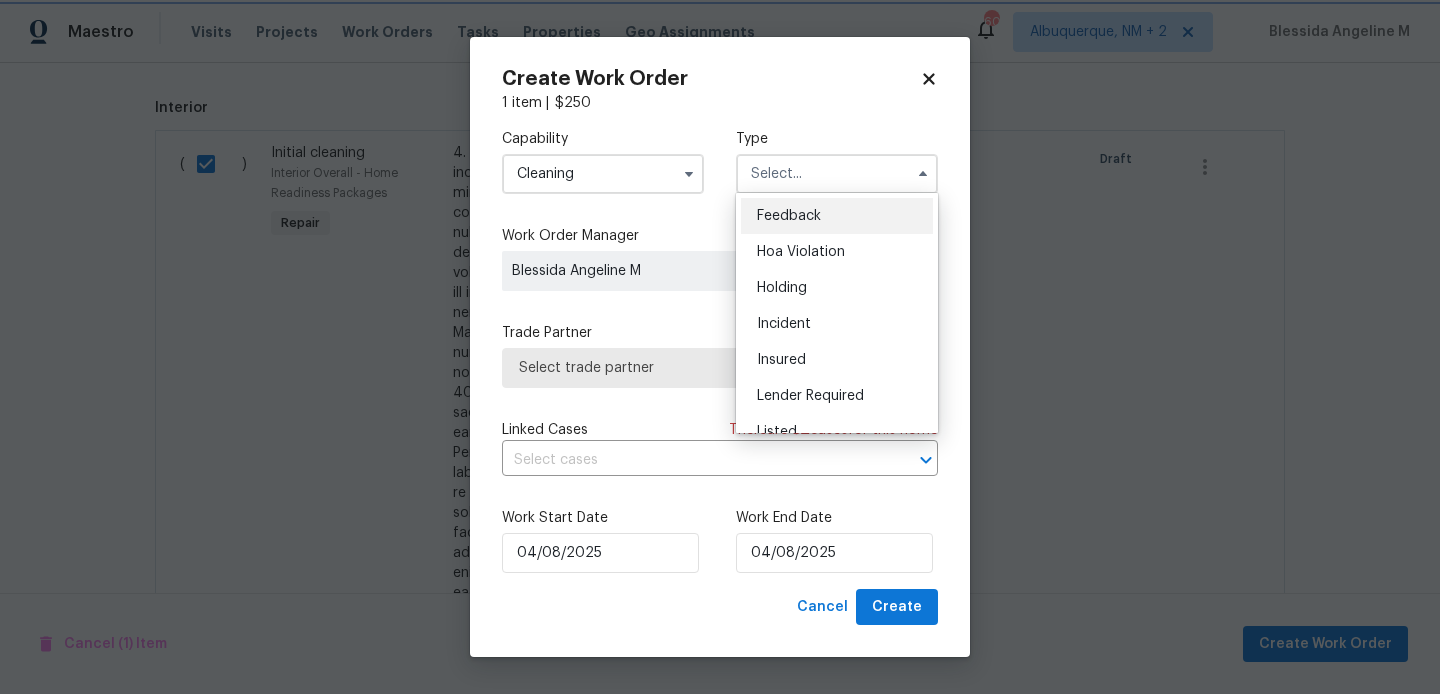 type on "Feedback" 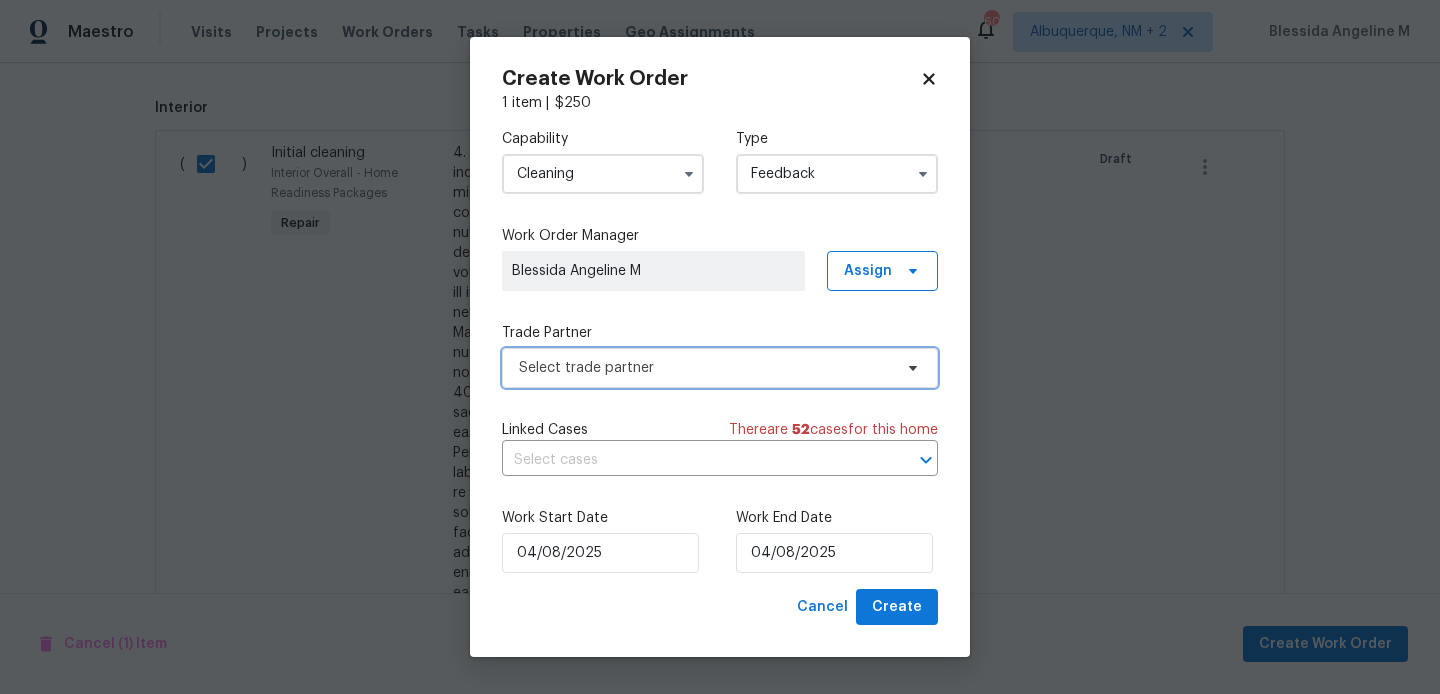 click on "Select trade partner" at bounding box center (705, 368) 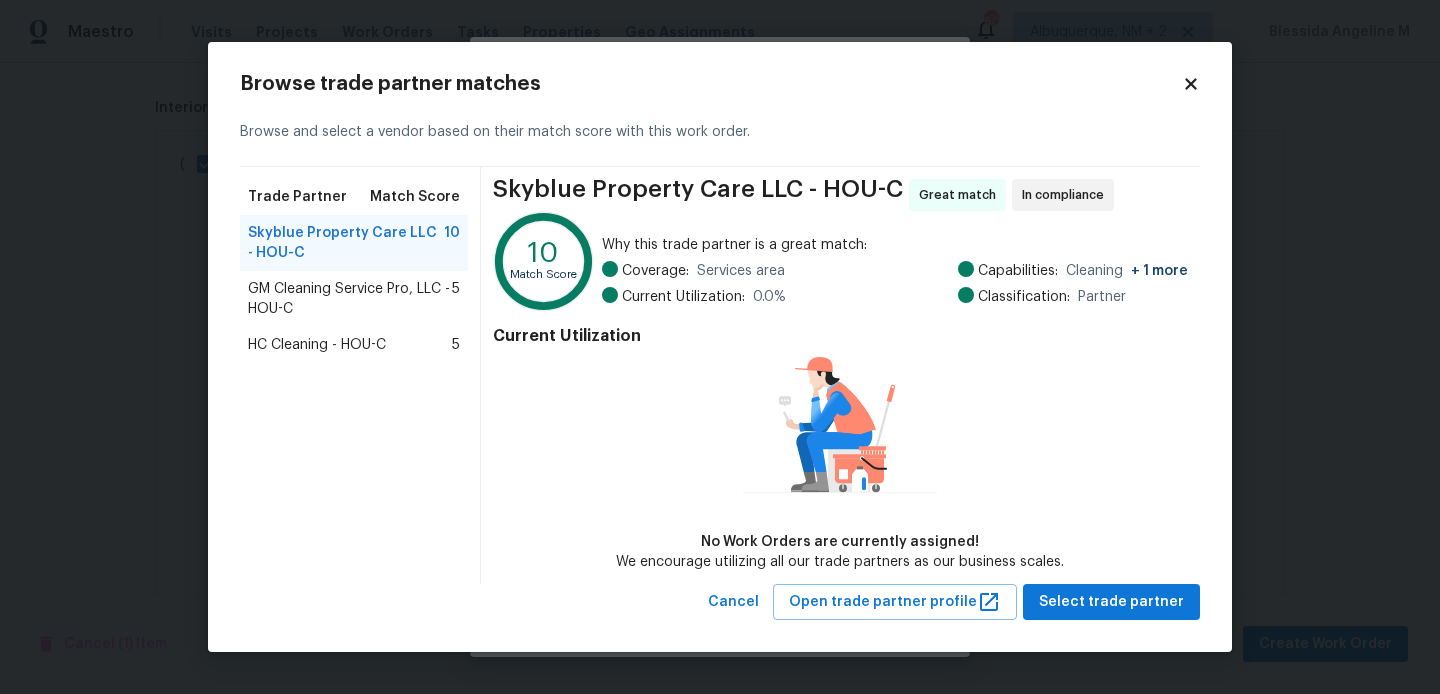 click on "HC Cleaning - HOU-C" at bounding box center [317, 345] 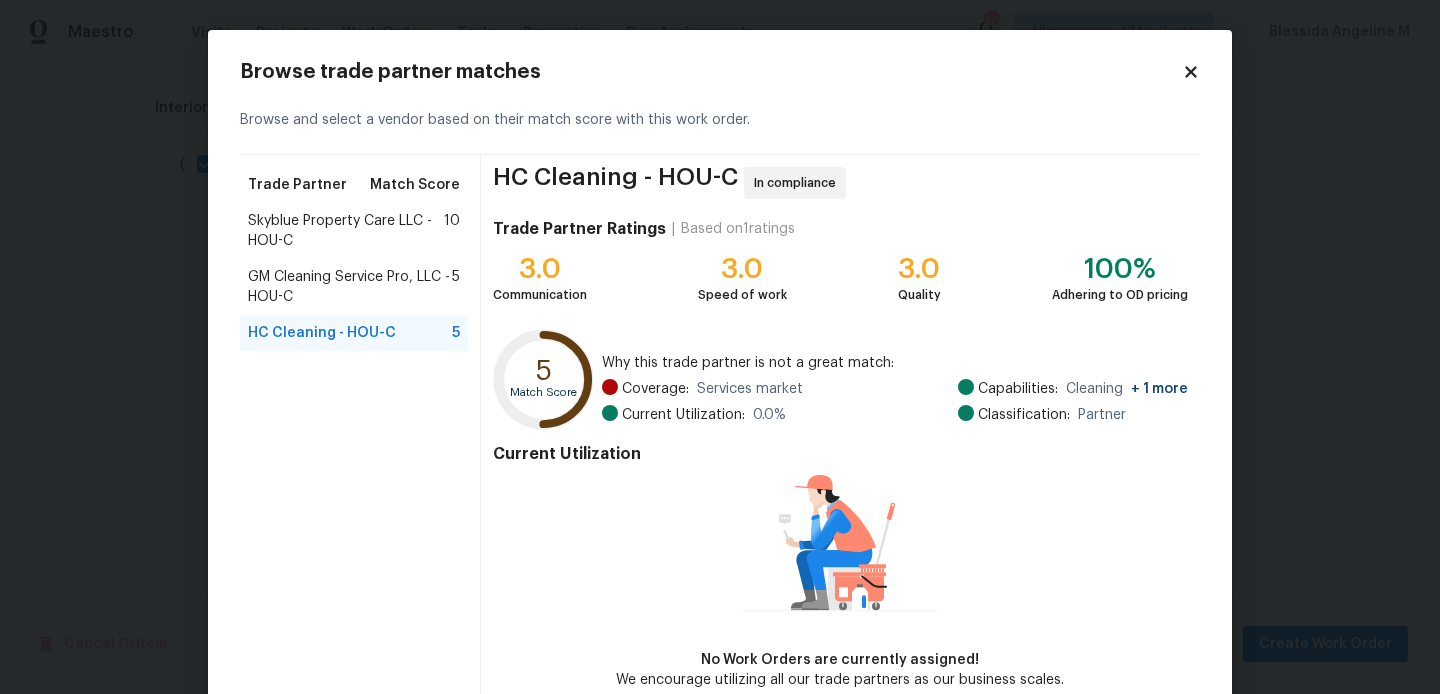 scroll, scrollTop: 105, scrollLeft: 0, axis: vertical 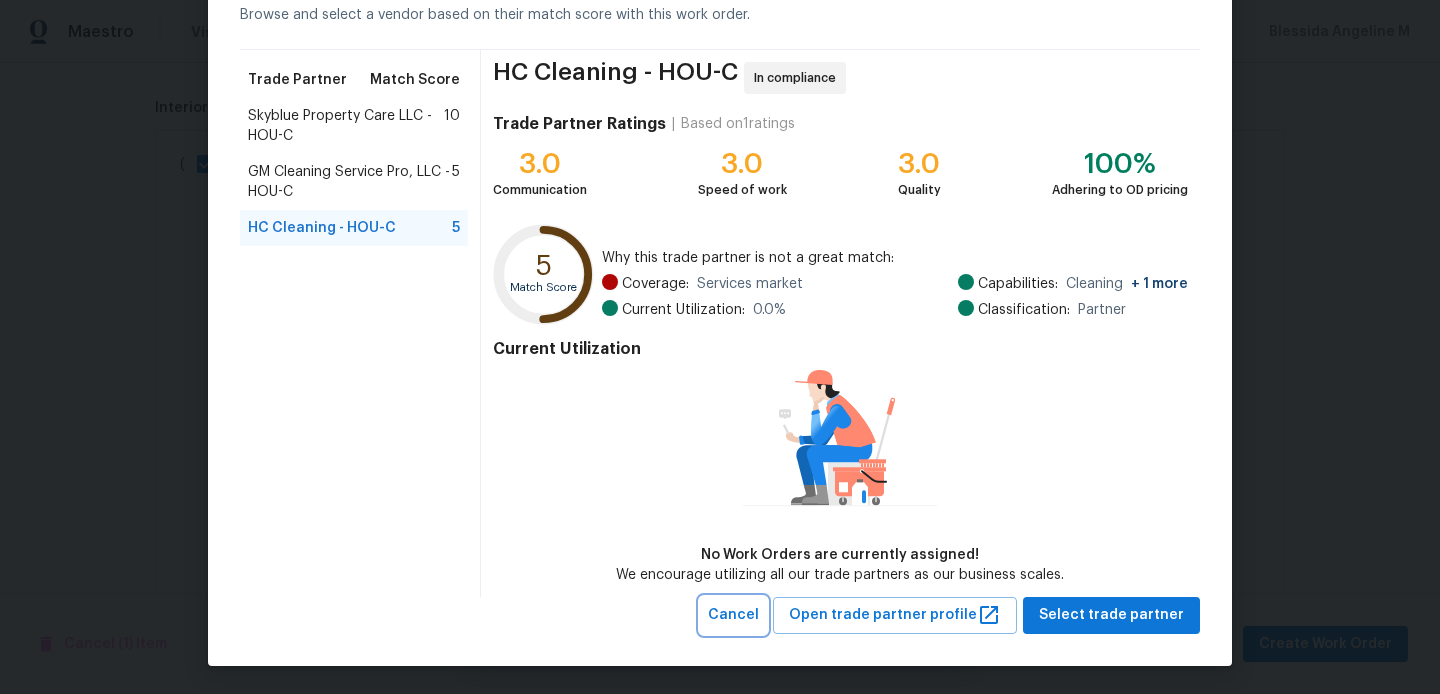 click on "Cancel" at bounding box center [733, 615] 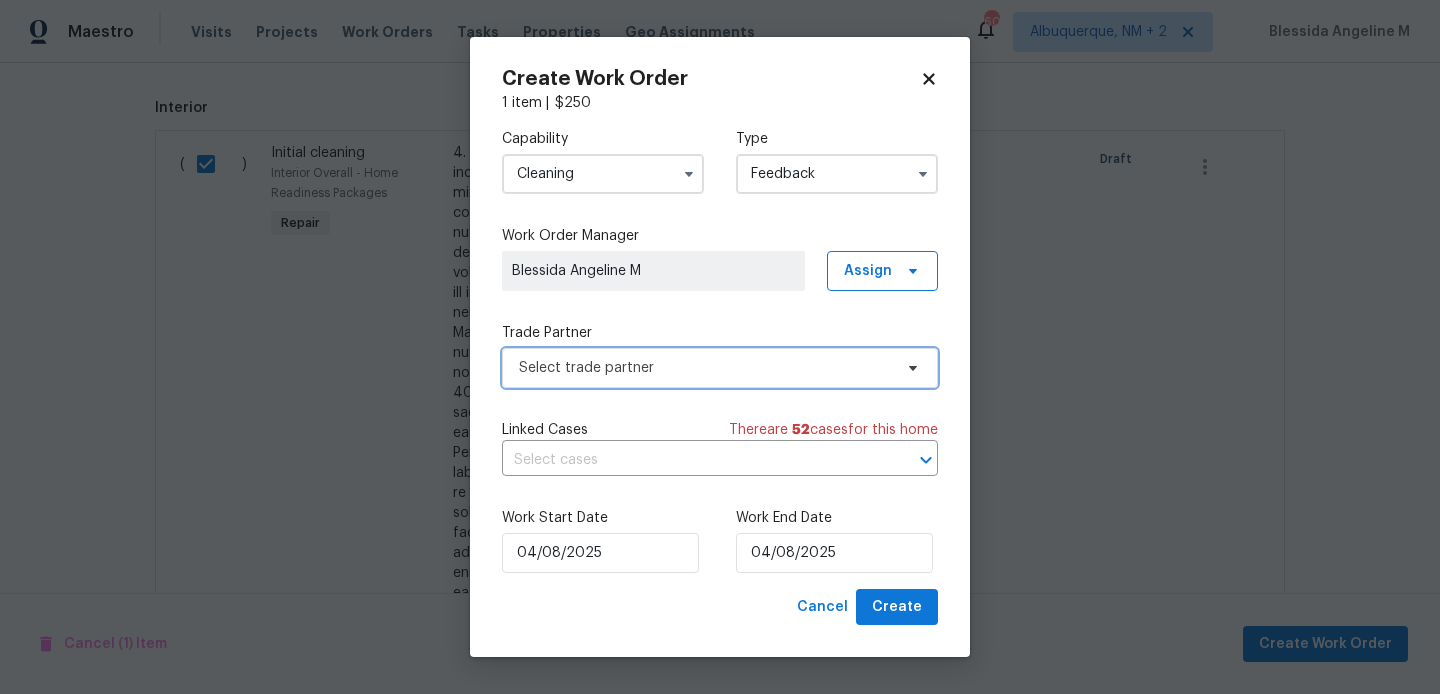 scroll, scrollTop: 0, scrollLeft: 0, axis: both 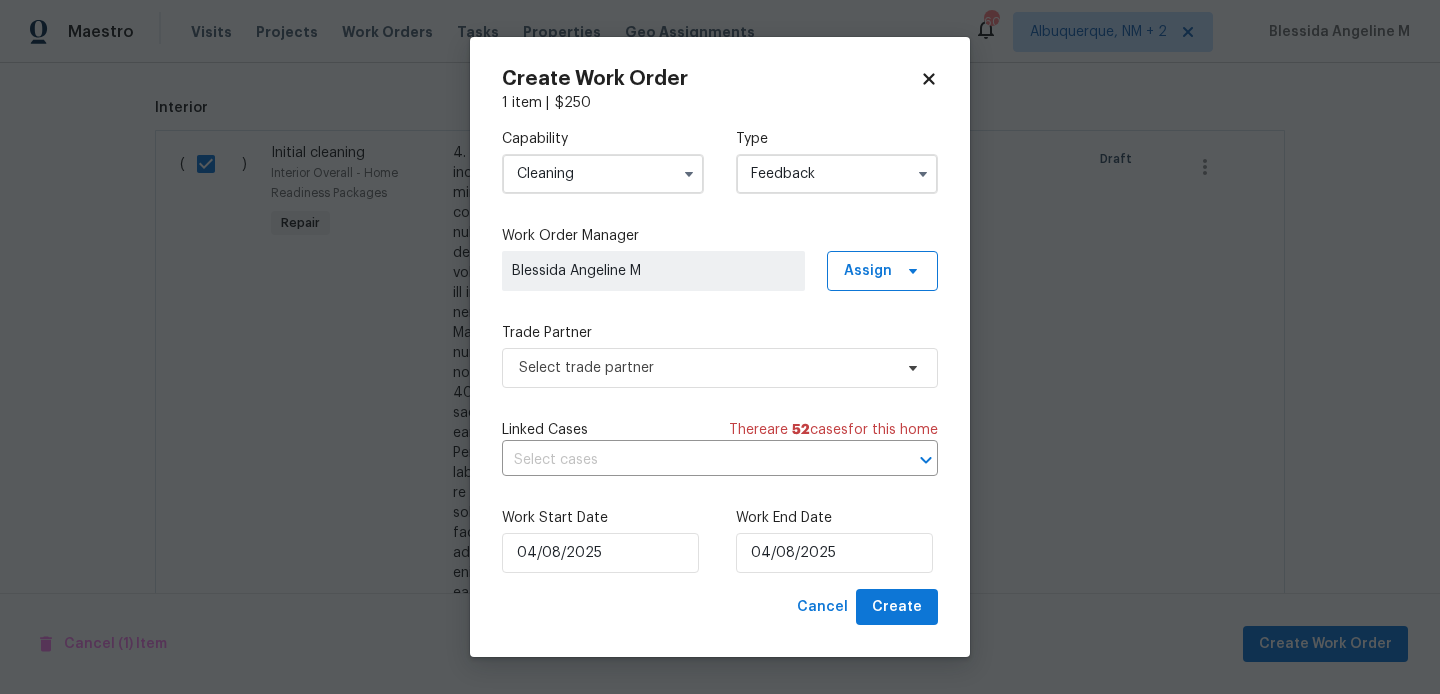 click on "Cleaning" at bounding box center [603, 174] 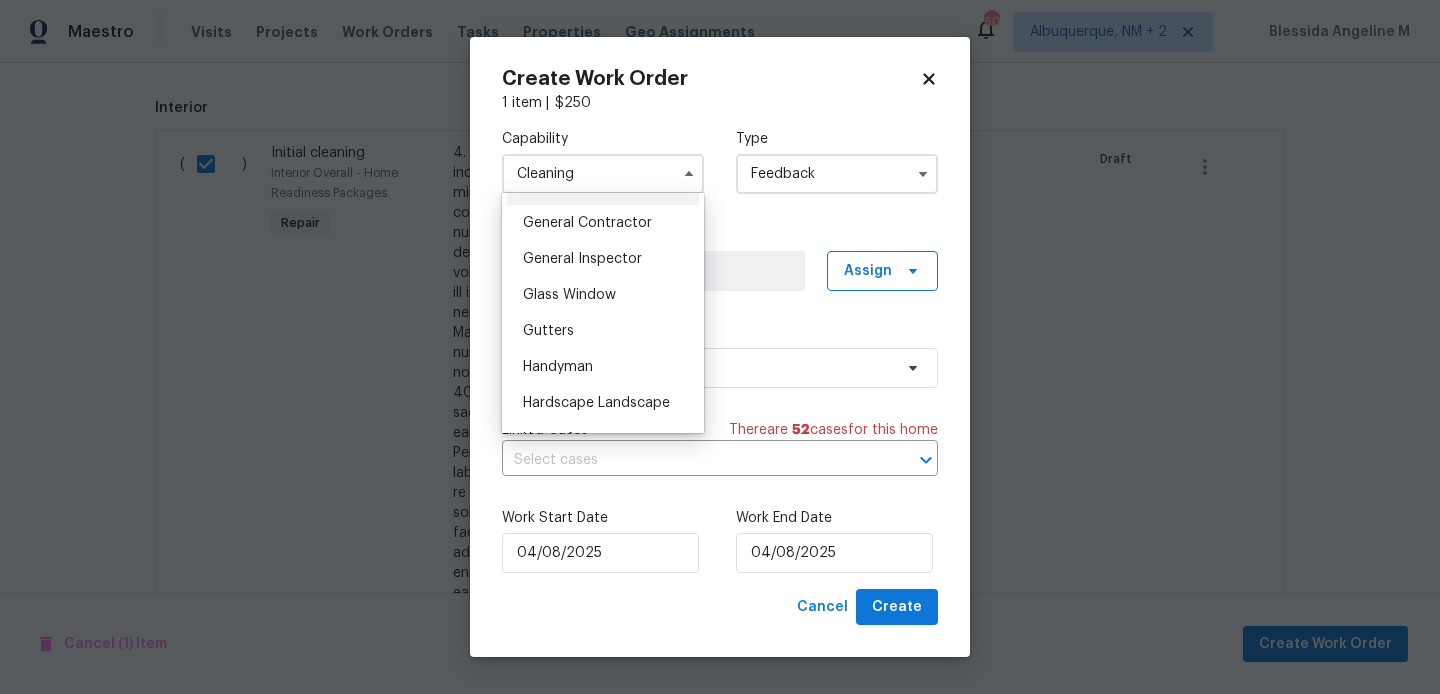 scroll, scrollTop: 953, scrollLeft: 0, axis: vertical 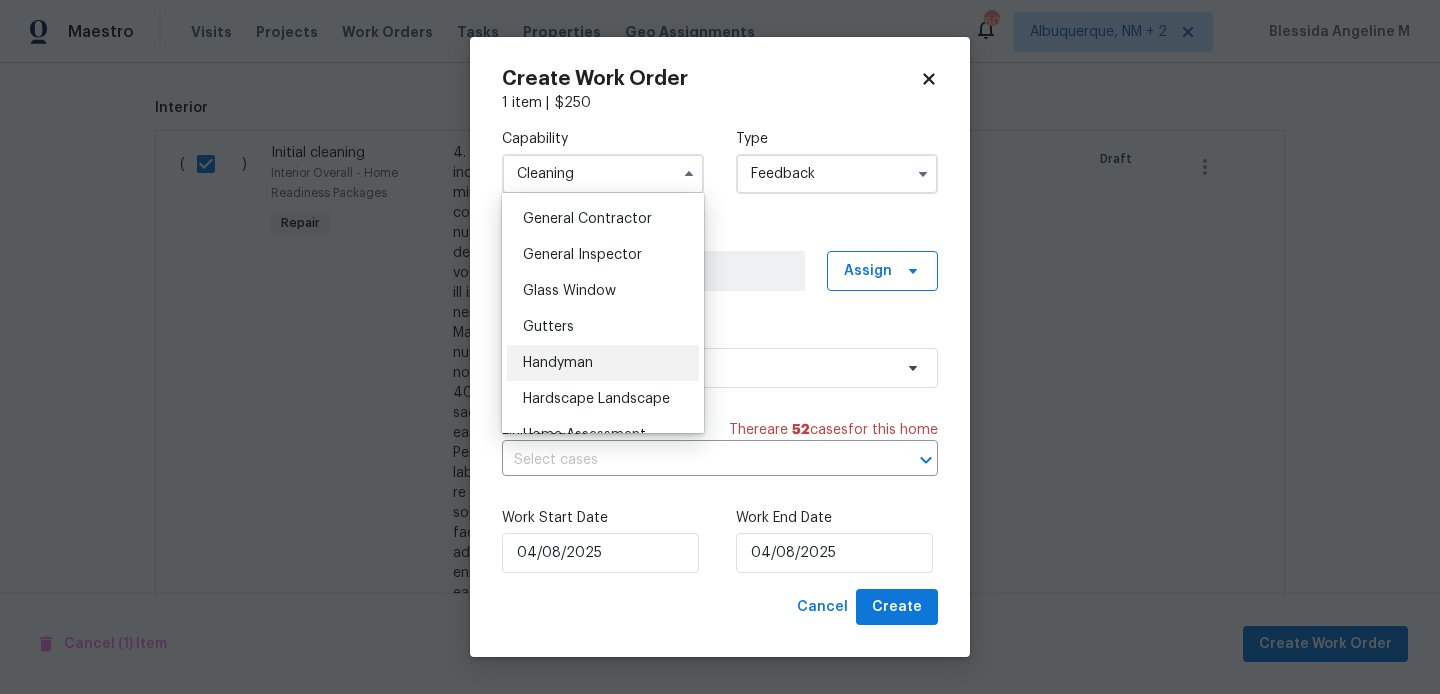 click on "Handyman" at bounding box center [603, 363] 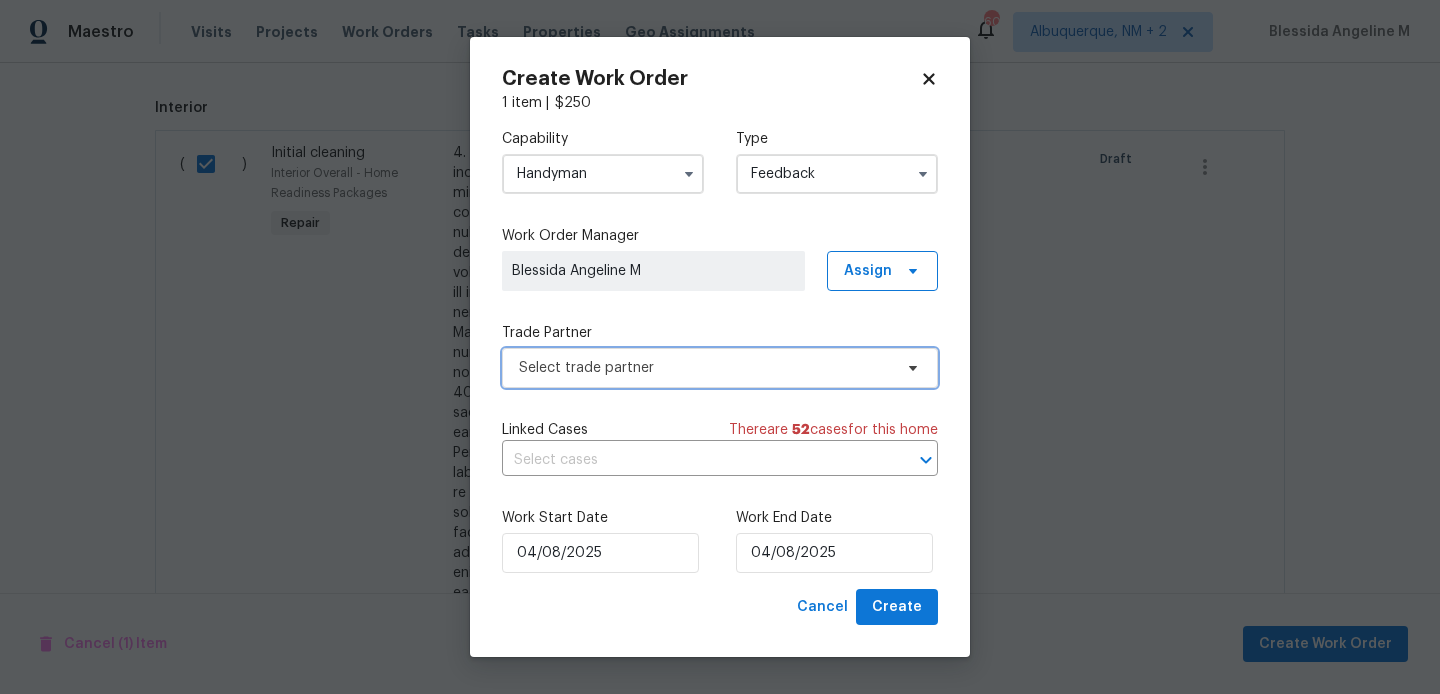 click on "Select trade partner" at bounding box center [705, 368] 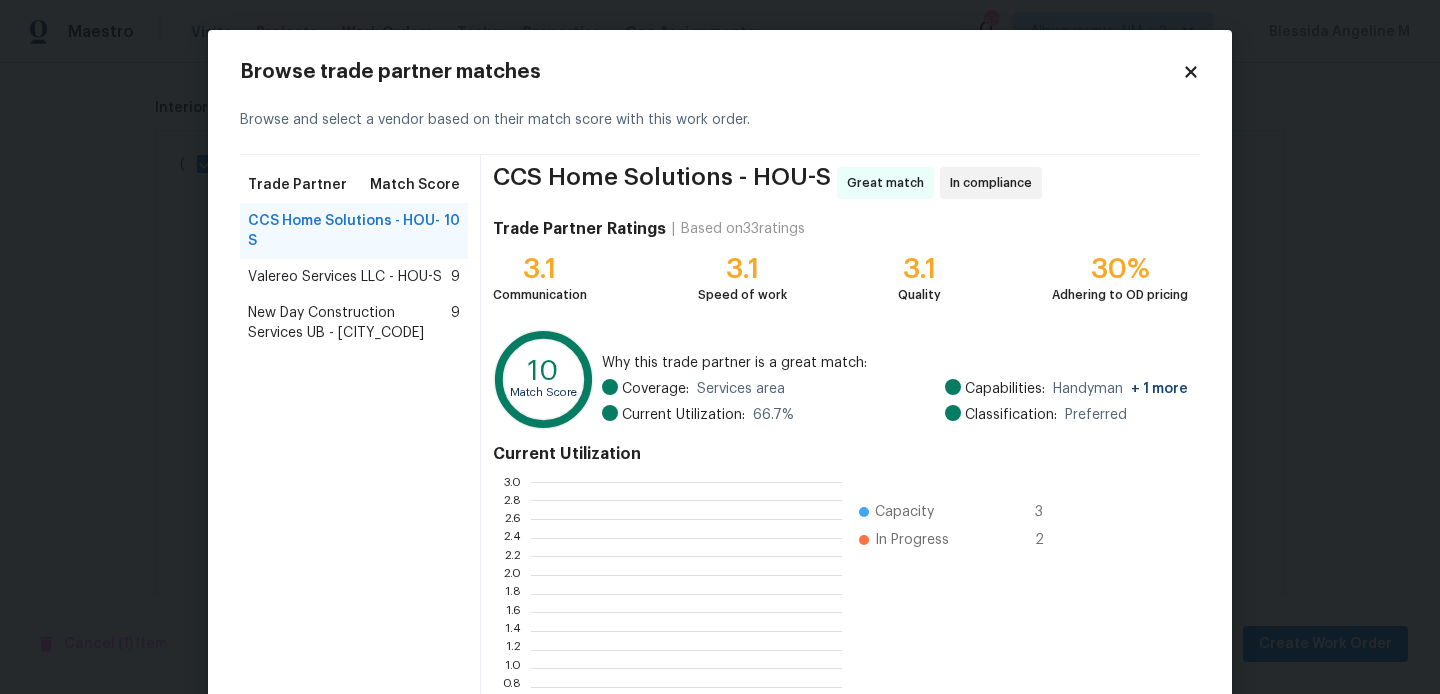 scroll, scrollTop: 2, scrollLeft: 1, axis: both 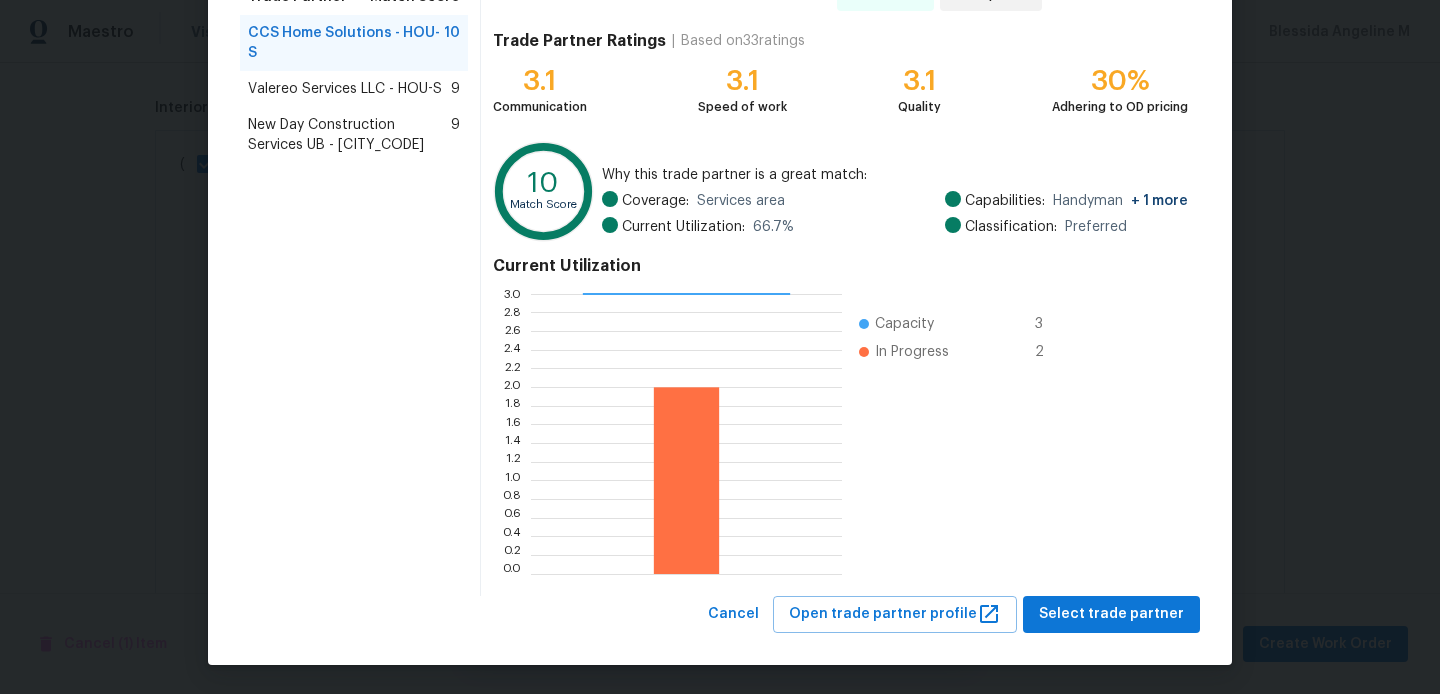 click on "Trade Partner Match Score CCS Home Solutions - [CITY_CODE] 10 Valereo Services LLC - [CITY_CODE] 9 New Day Construction Services UB - [CITY_CODE] 9 CCS Home Solutions - [CITY_CODE] Great match In compliance Trade Partner Ratings    |    Based on  33  ratings 3.1 Communication 3.1 Speed of work 3.1 Quality 30% Adhering to OD pricing 10 Match Score Why this trade partner is a great match: Coverage: Services area Current Utilization: 66.7 % Capabilities: Handyman + 1 more Classification: Preferred Current Utilization 0.0 0.2 0.4 0.6 0.8 1.0 1.2 1.4 1.6 1.8 2.0 2.2 2.4 2.6 2.8 3.0 Capacity 3 In Progress 2 Cancel Open trade partner profile Select trade partner" at bounding box center [720, 253] 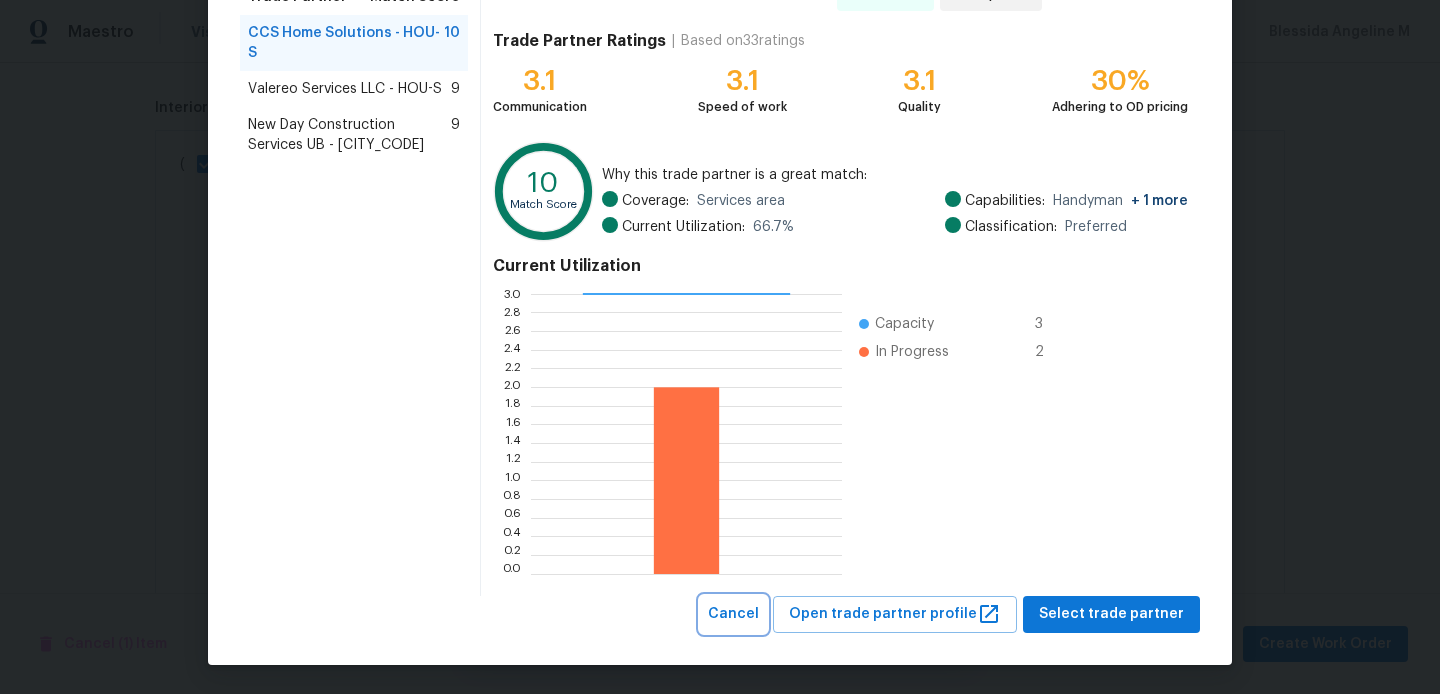 click on "Cancel" at bounding box center [733, 614] 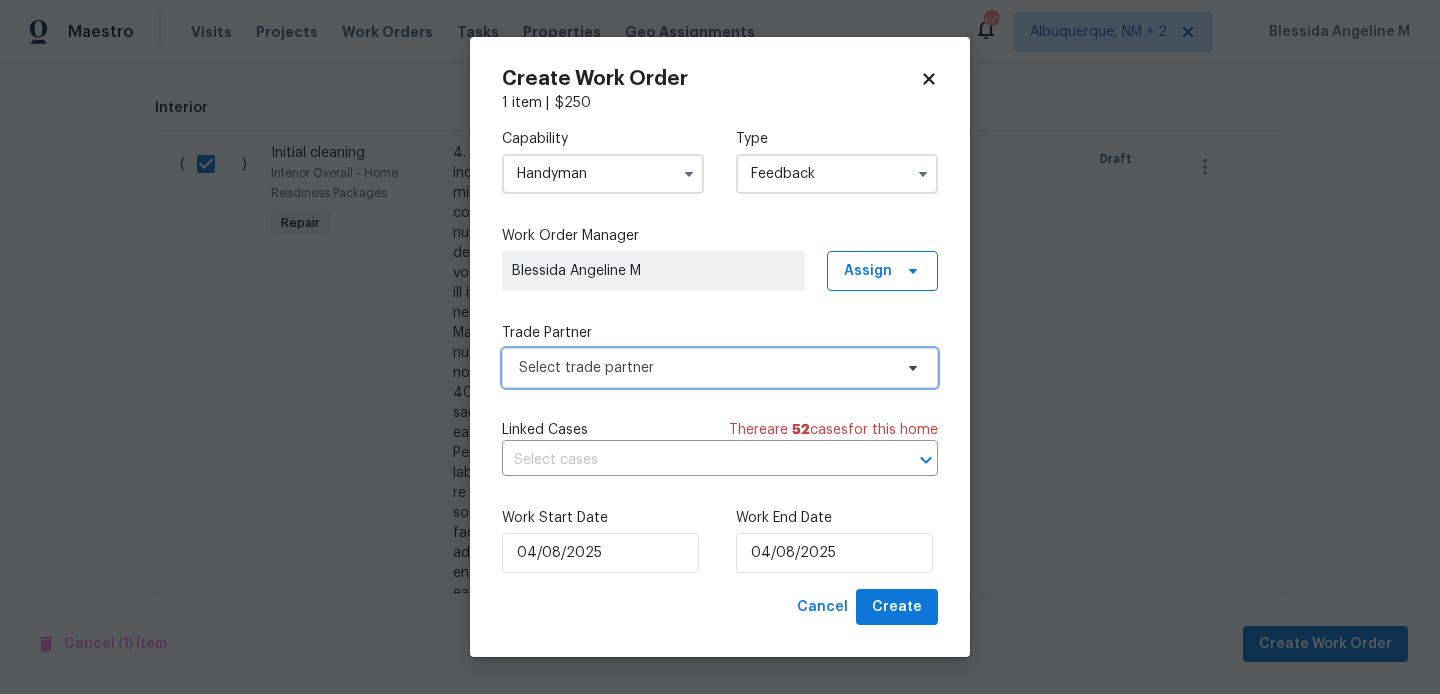 scroll, scrollTop: 0, scrollLeft: 0, axis: both 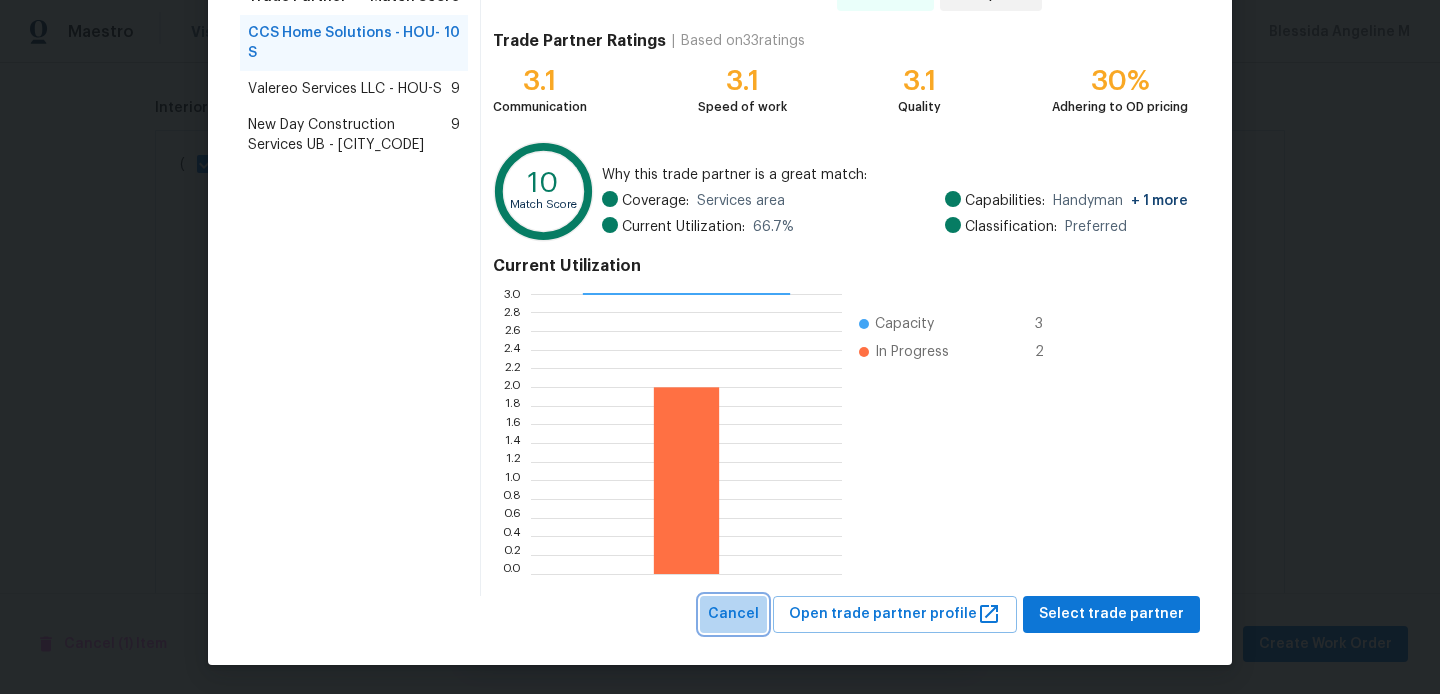 click on "Cancel" at bounding box center [733, 614] 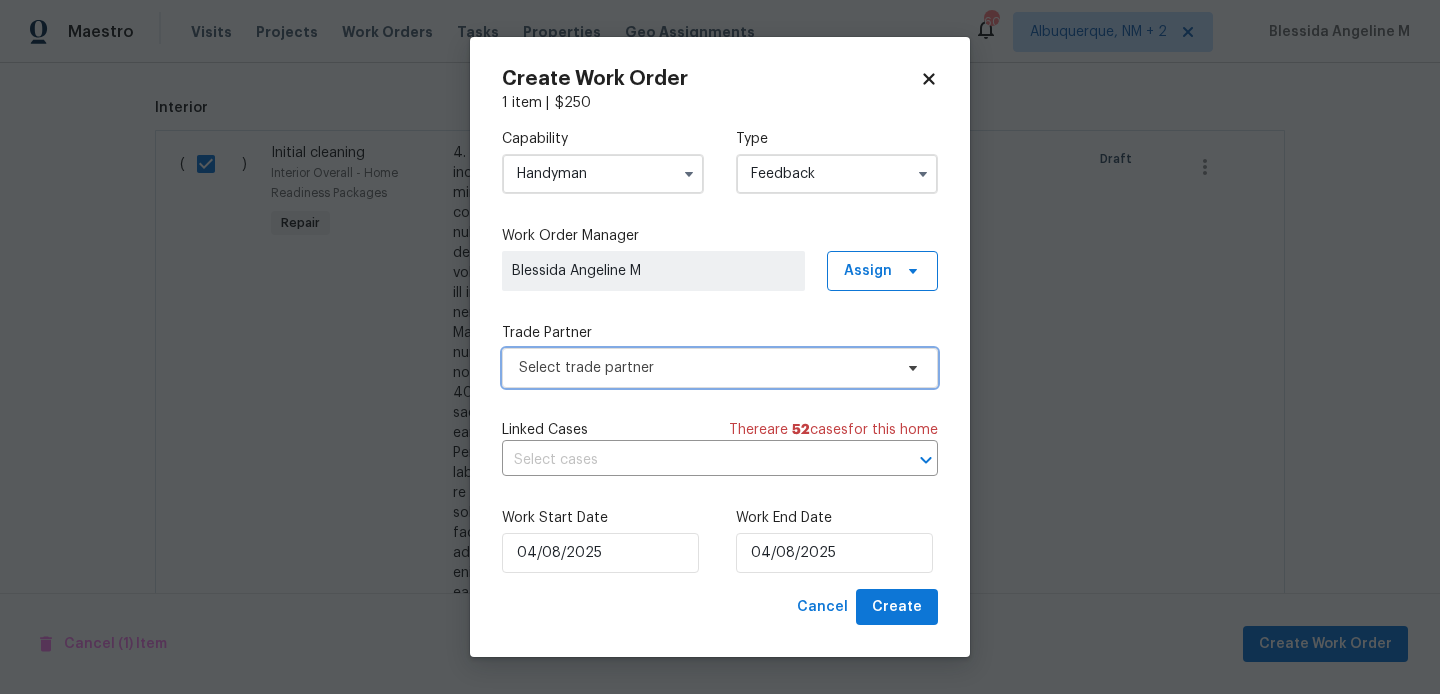 scroll, scrollTop: 0, scrollLeft: 0, axis: both 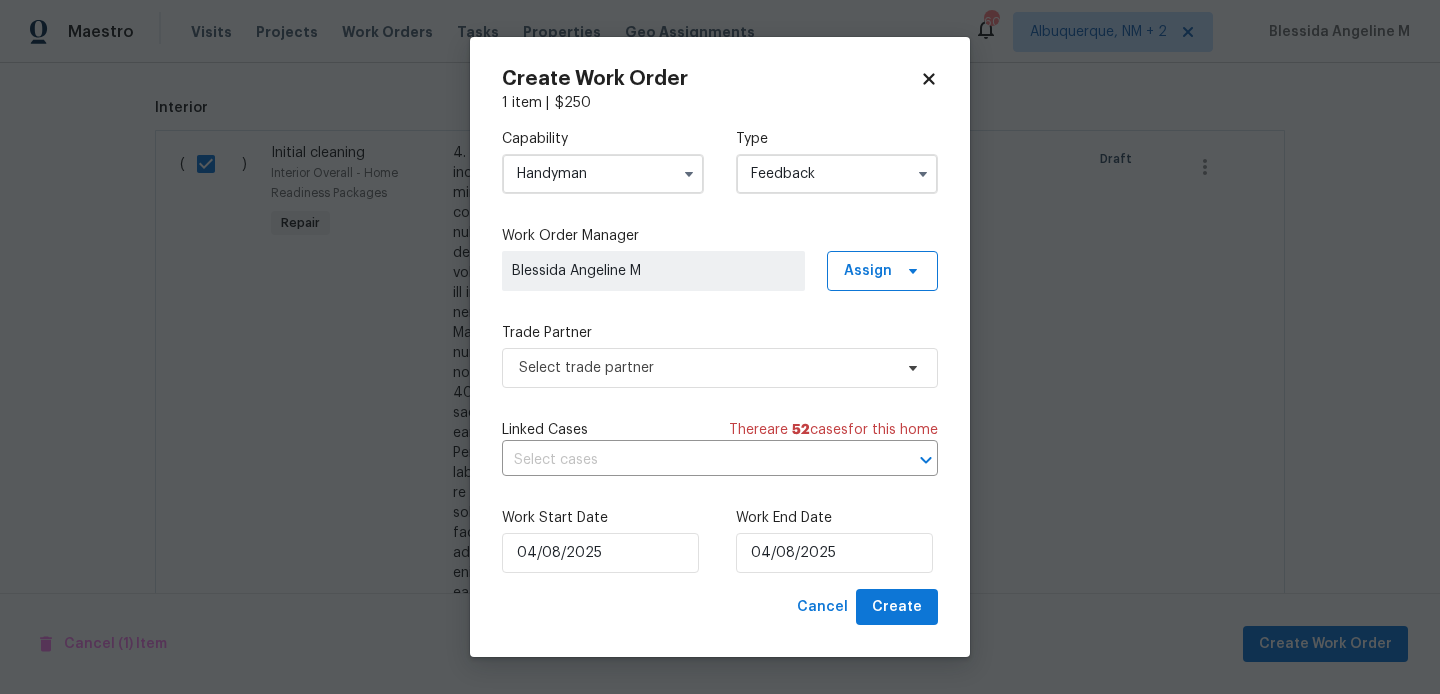 click on "Handyman" at bounding box center [603, 174] 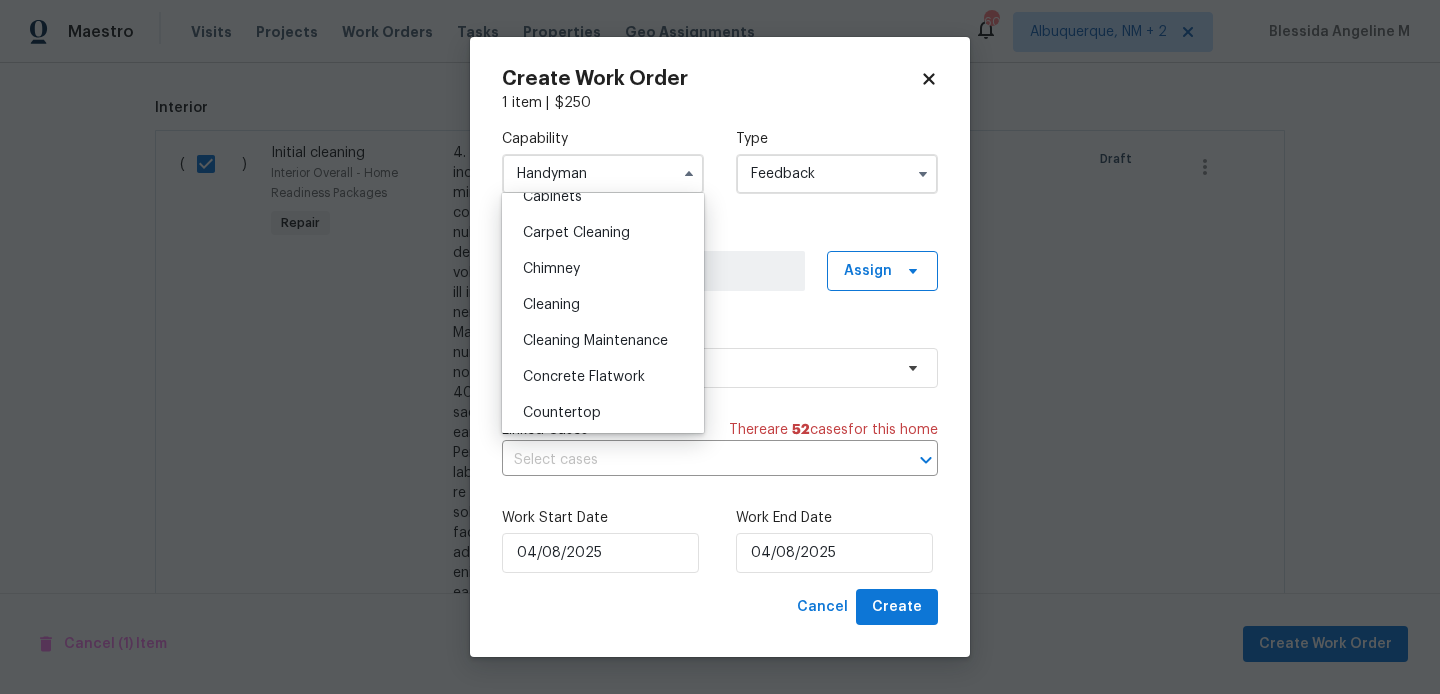 scroll, scrollTop: 188, scrollLeft: 0, axis: vertical 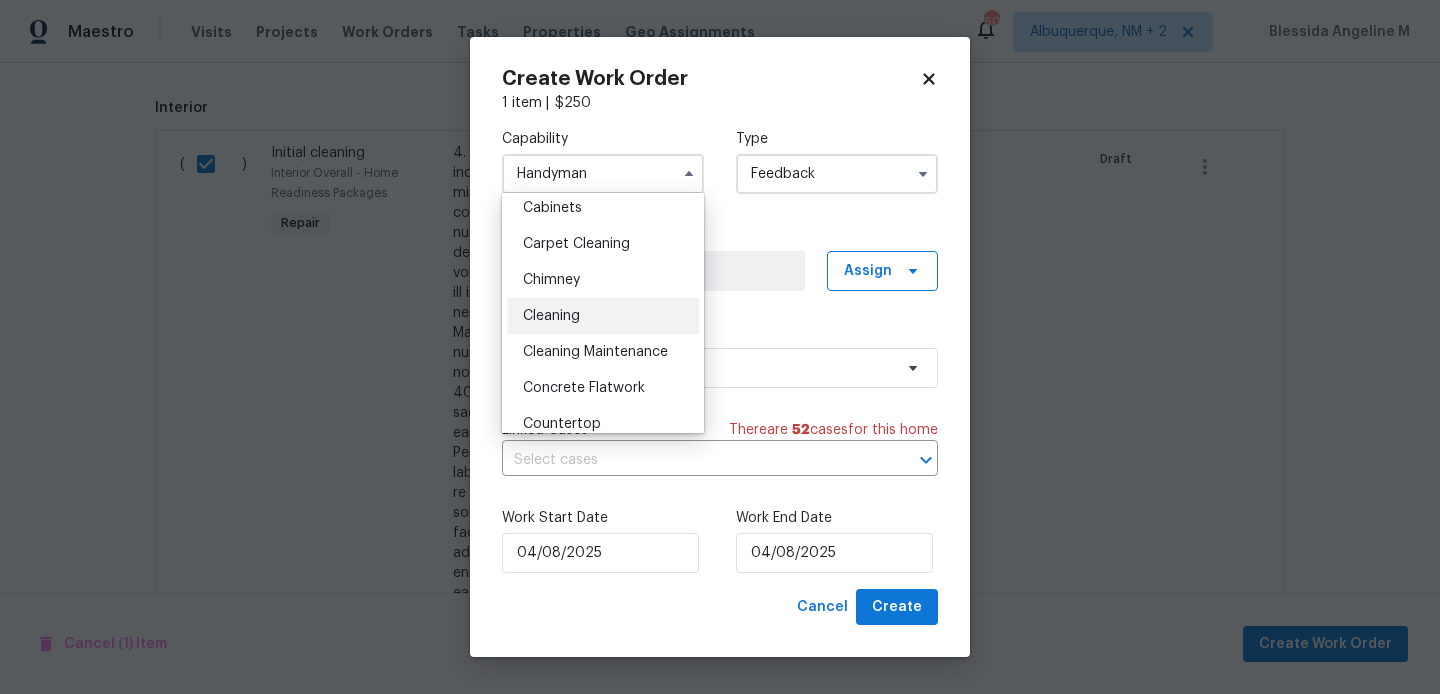 click on "Cleaning" at bounding box center [551, 316] 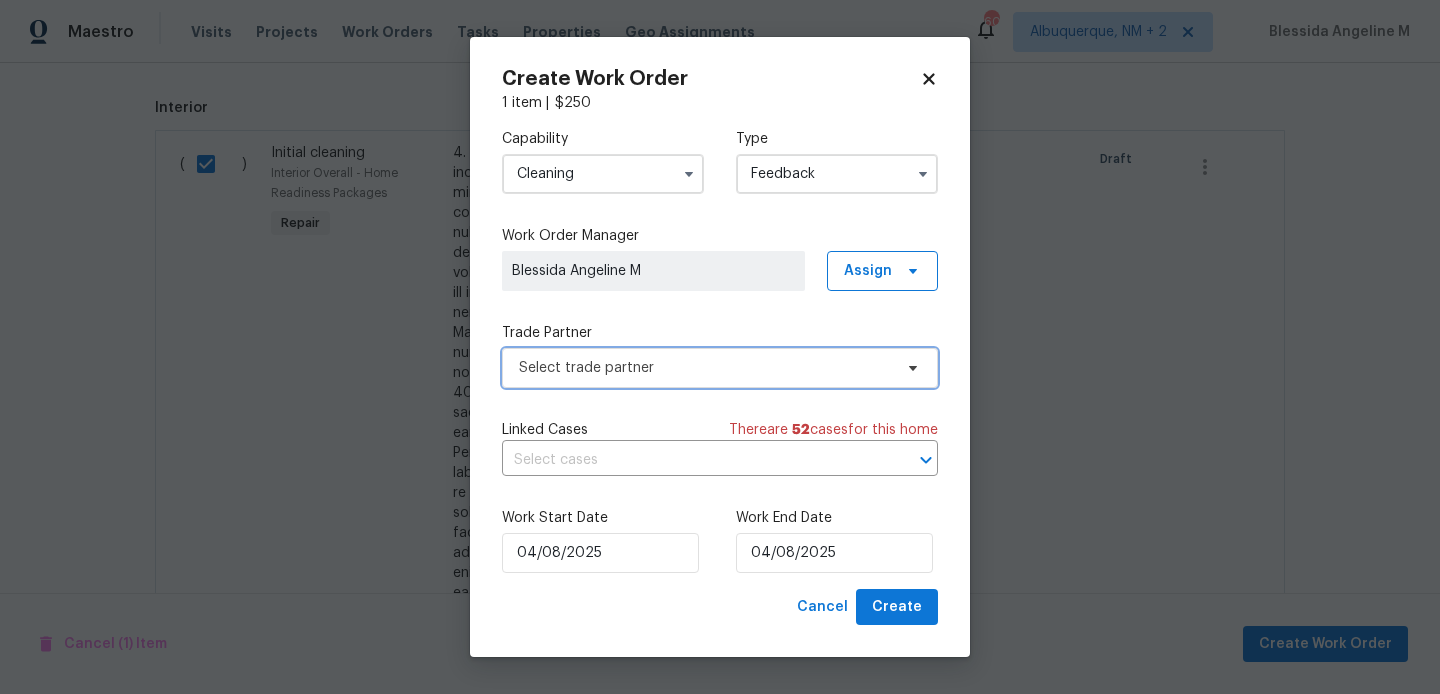 click on "Select trade partner" at bounding box center [705, 368] 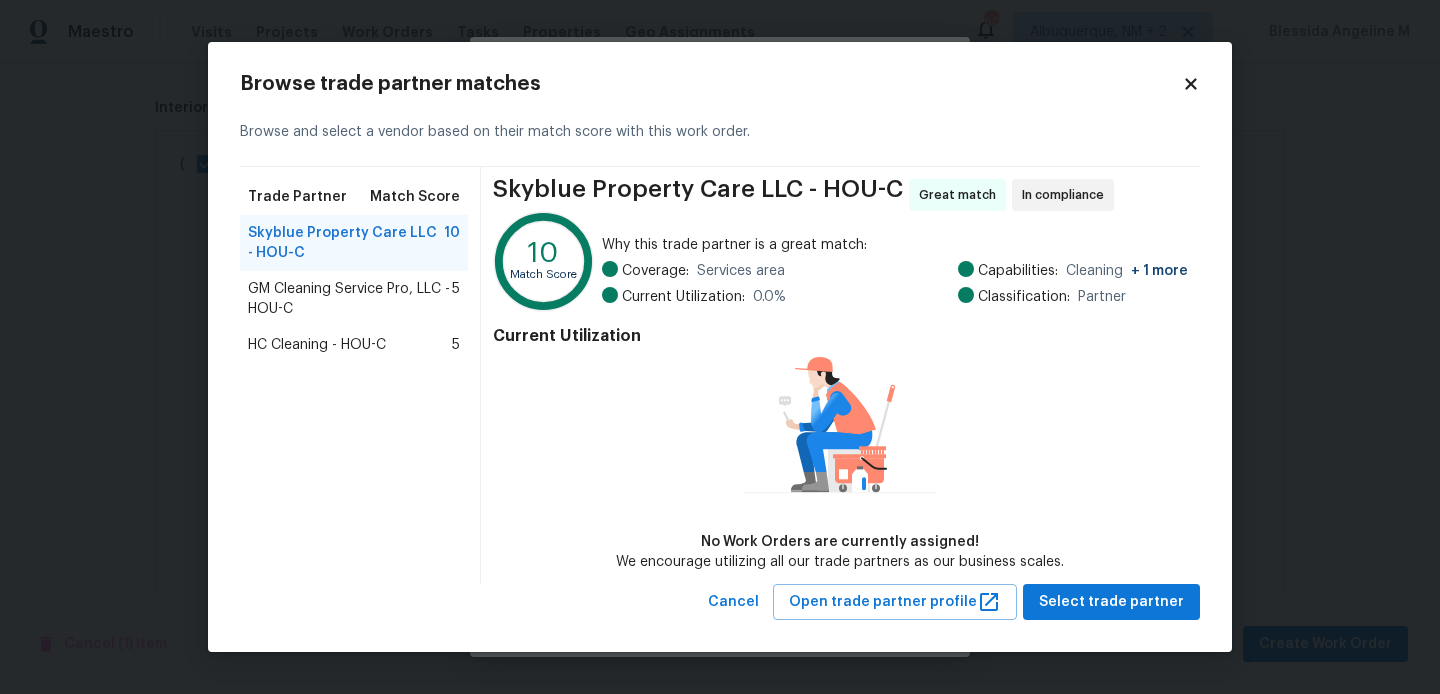click on "HC Cleaning - HOU-C" at bounding box center [317, 345] 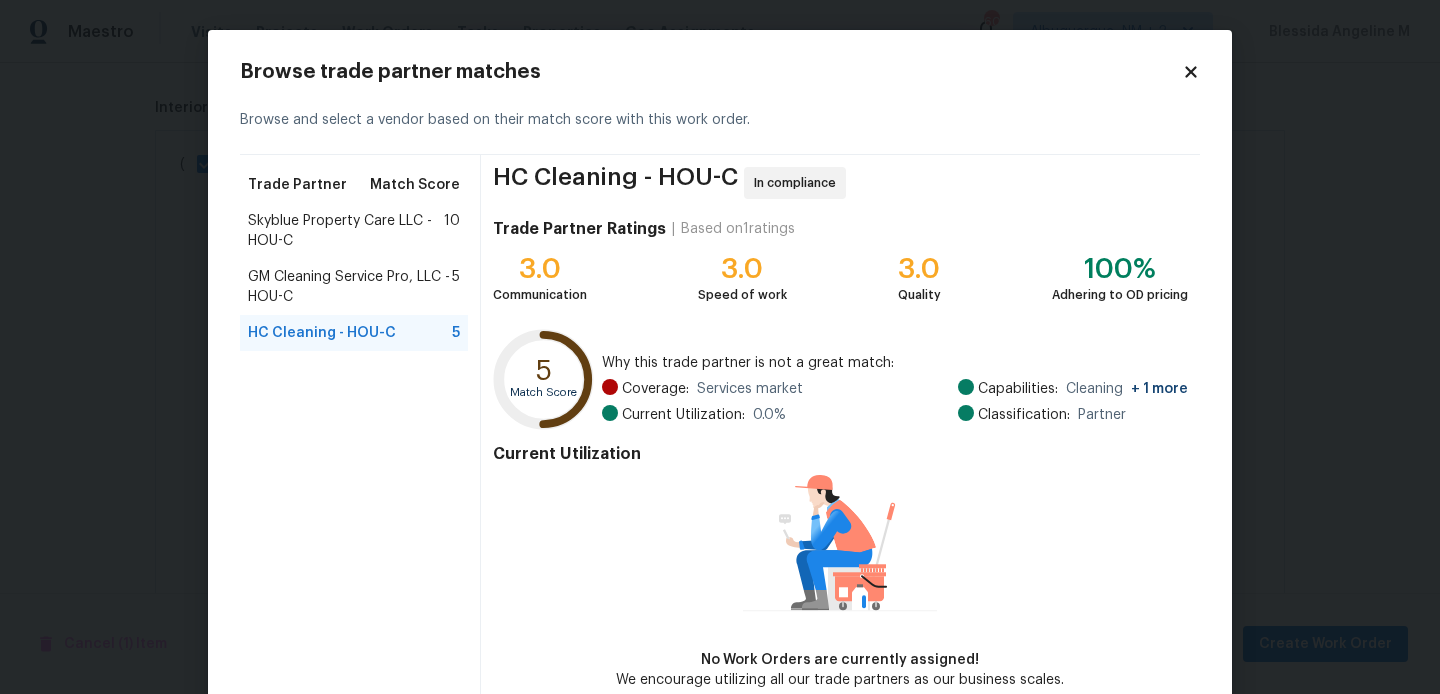 scroll, scrollTop: 105, scrollLeft: 0, axis: vertical 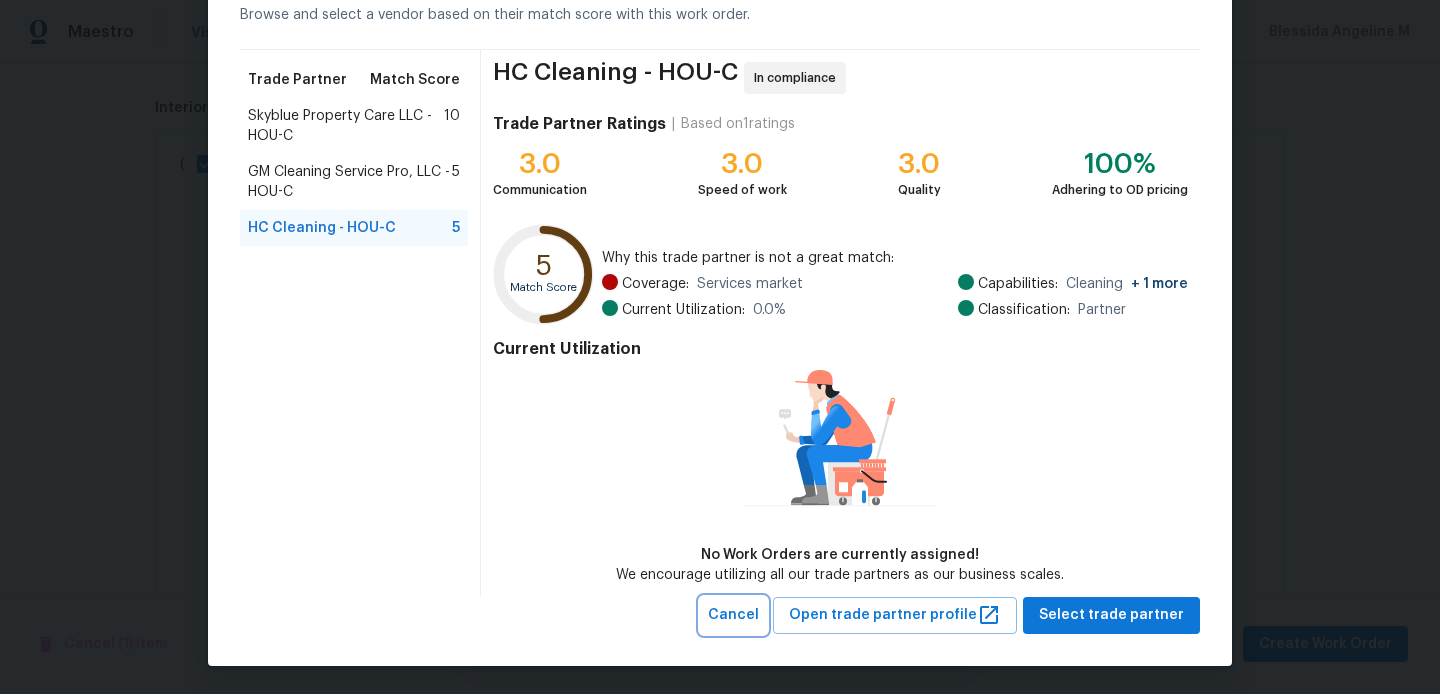 click on "Cancel" at bounding box center (733, 615) 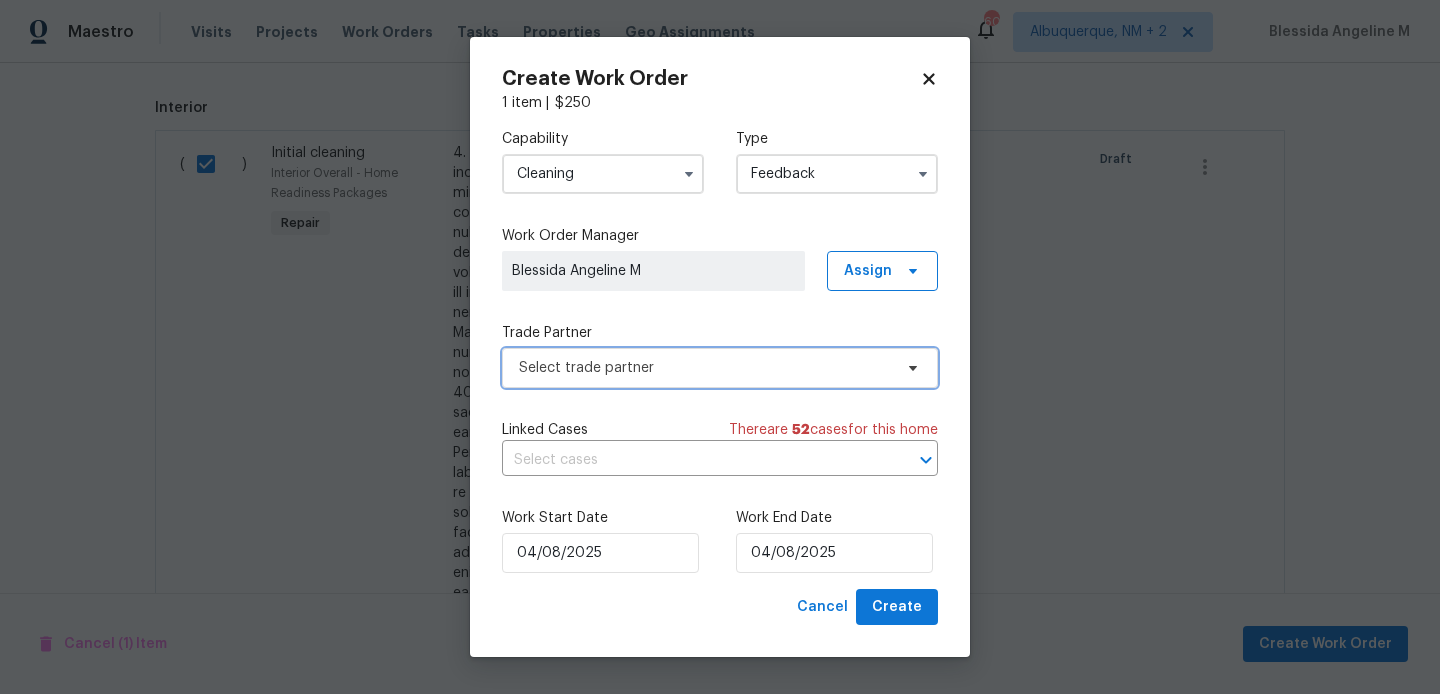 scroll, scrollTop: 0, scrollLeft: 0, axis: both 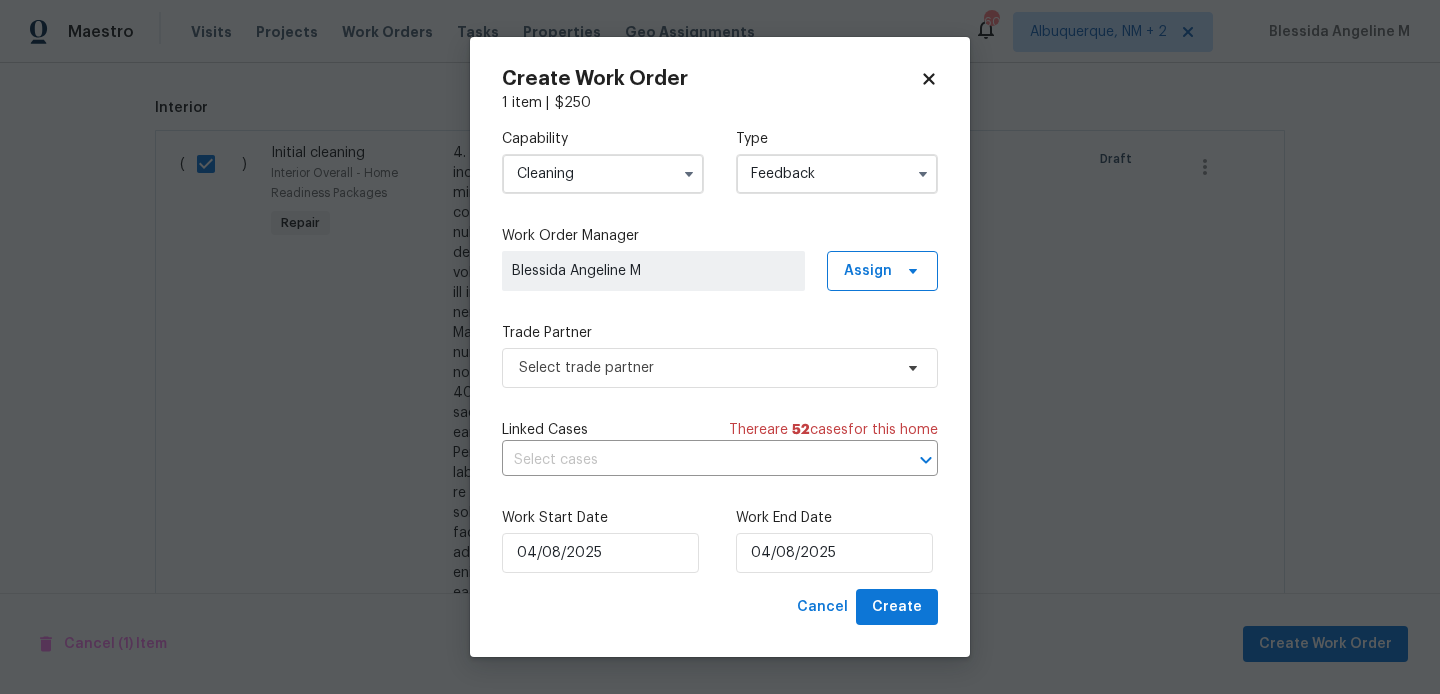click on "Cleaning" at bounding box center [603, 174] 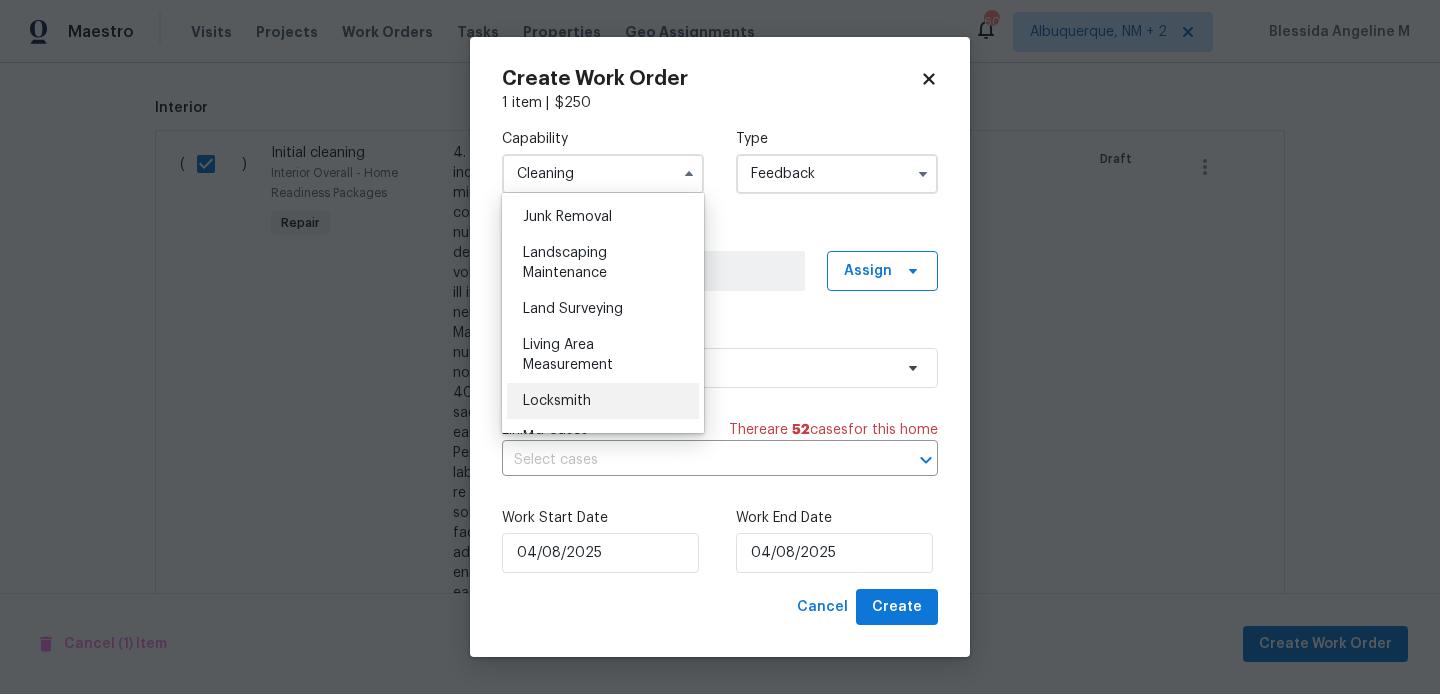 scroll, scrollTop: 1249, scrollLeft: 0, axis: vertical 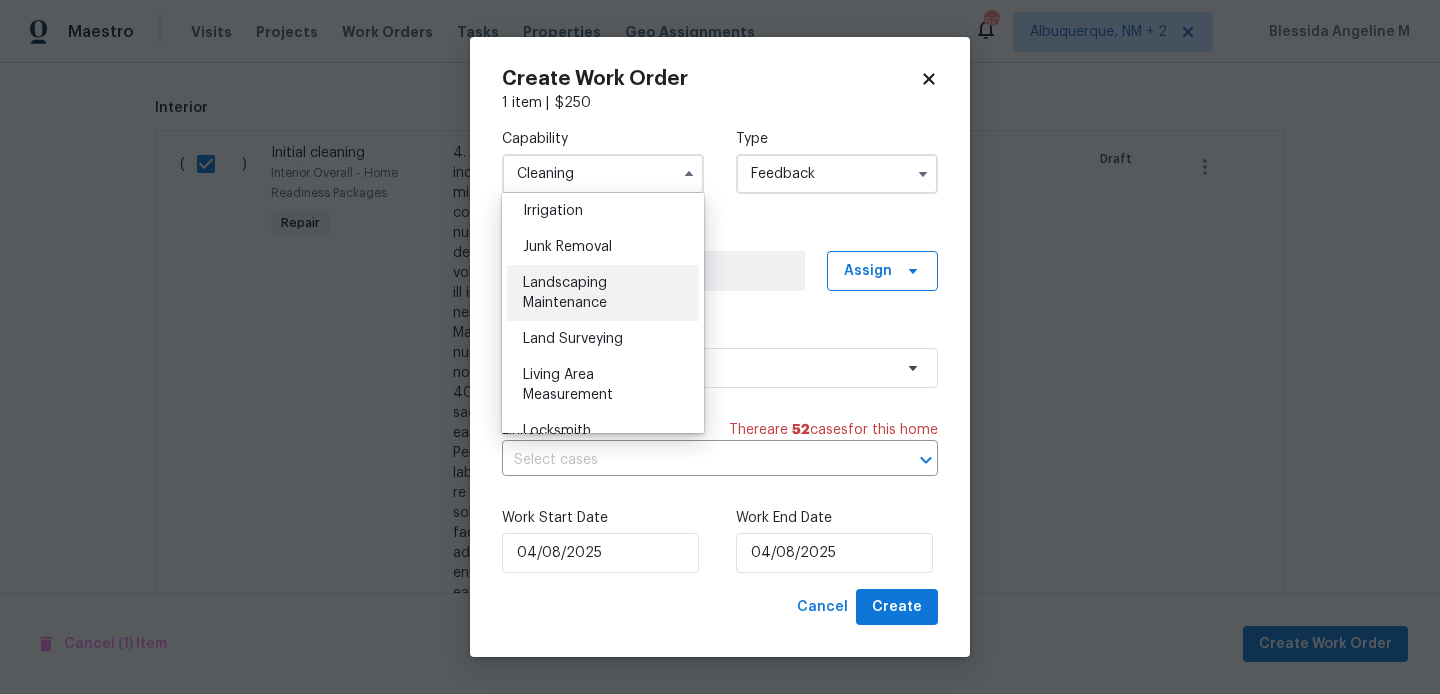 click on "Landscaping Maintenance" at bounding box center (603, 293) 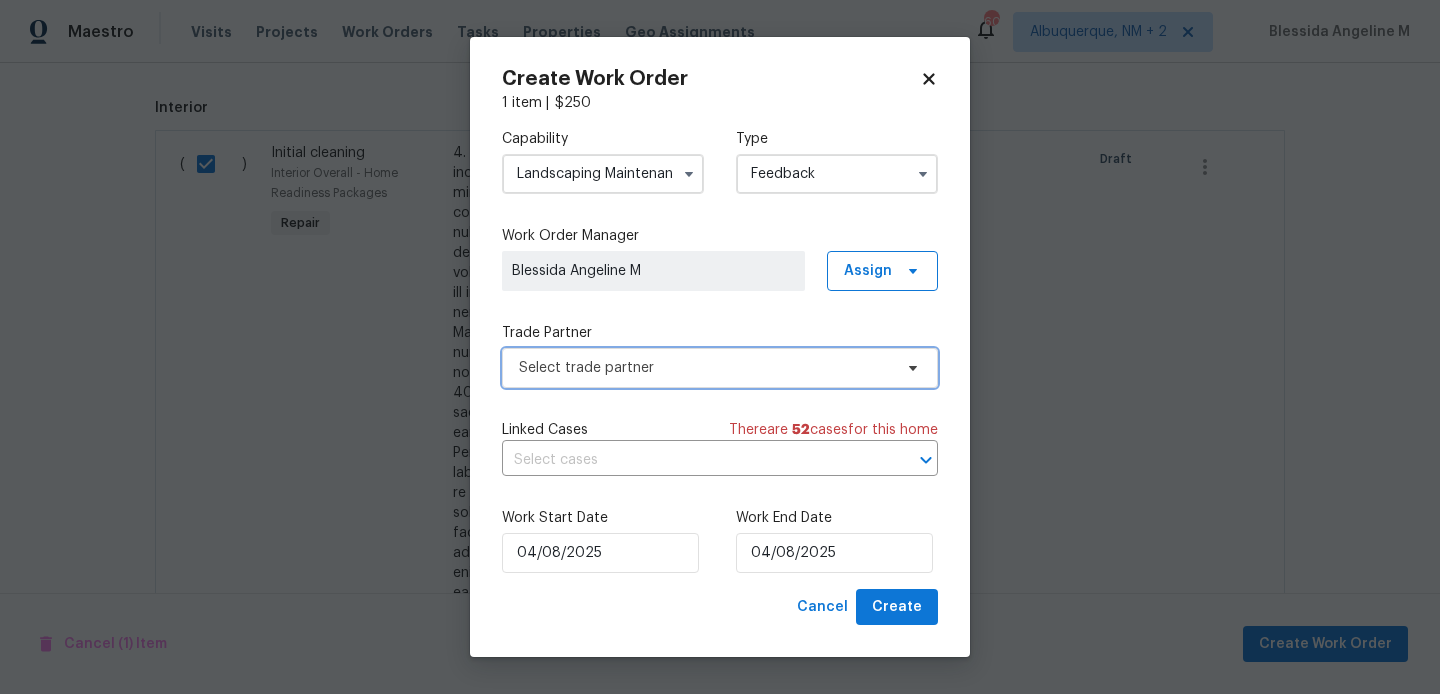 click on "Select trade partner" at bounding box center (705, 368) 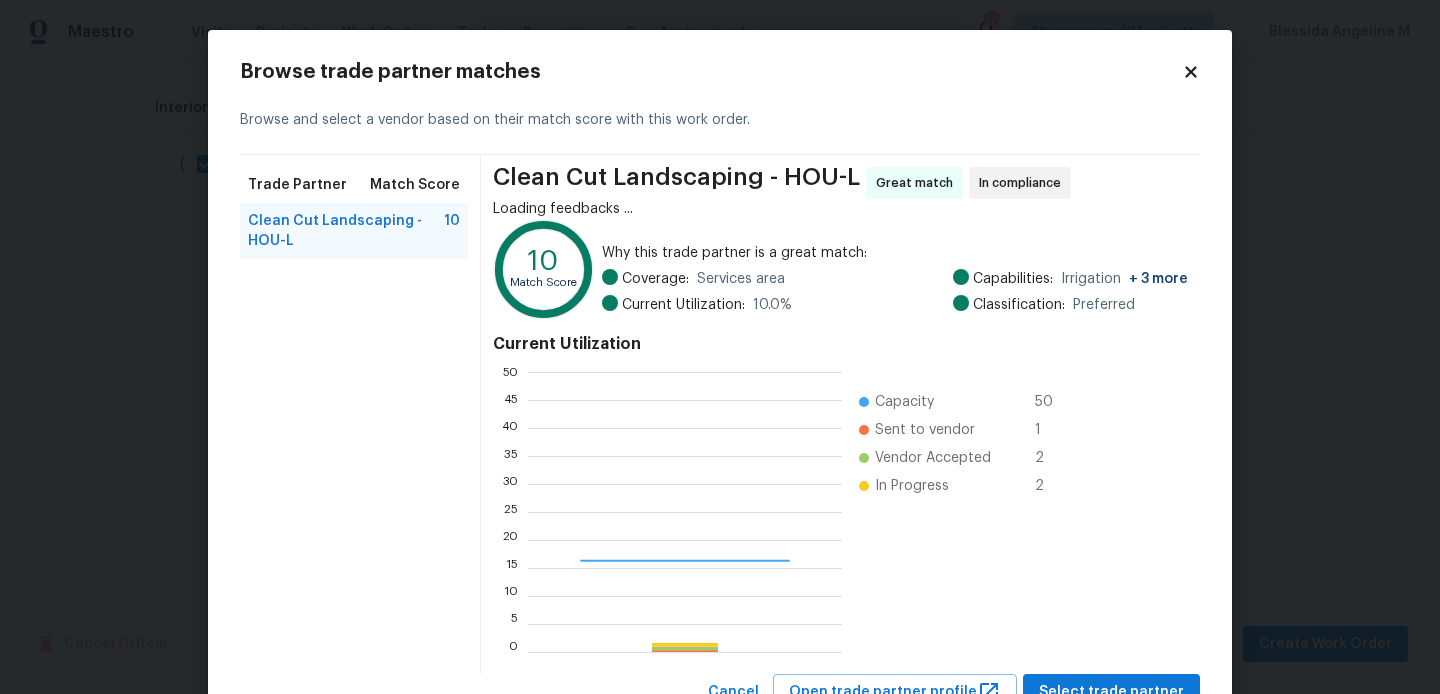 scroll, scrollTop: 2, scrollLeft: 1, axis: both 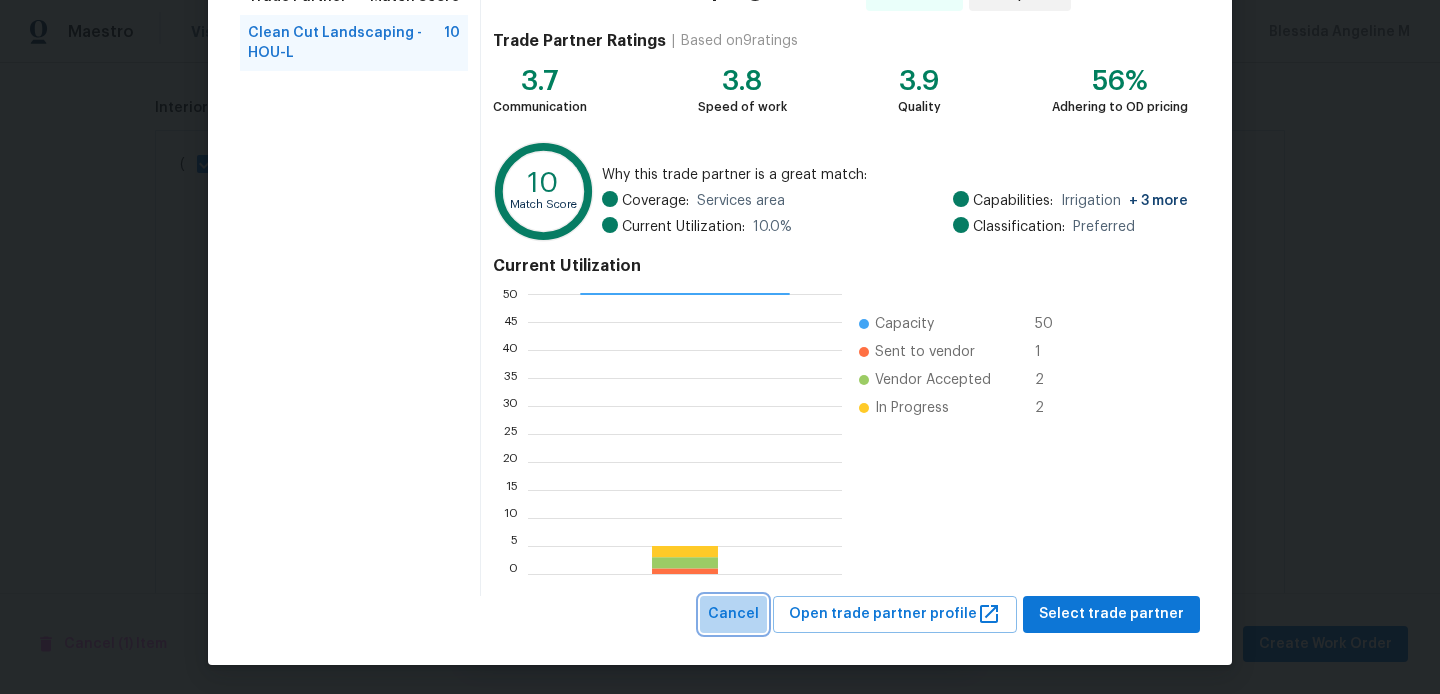 click on "Cancel" at bounding box center (733, 614) 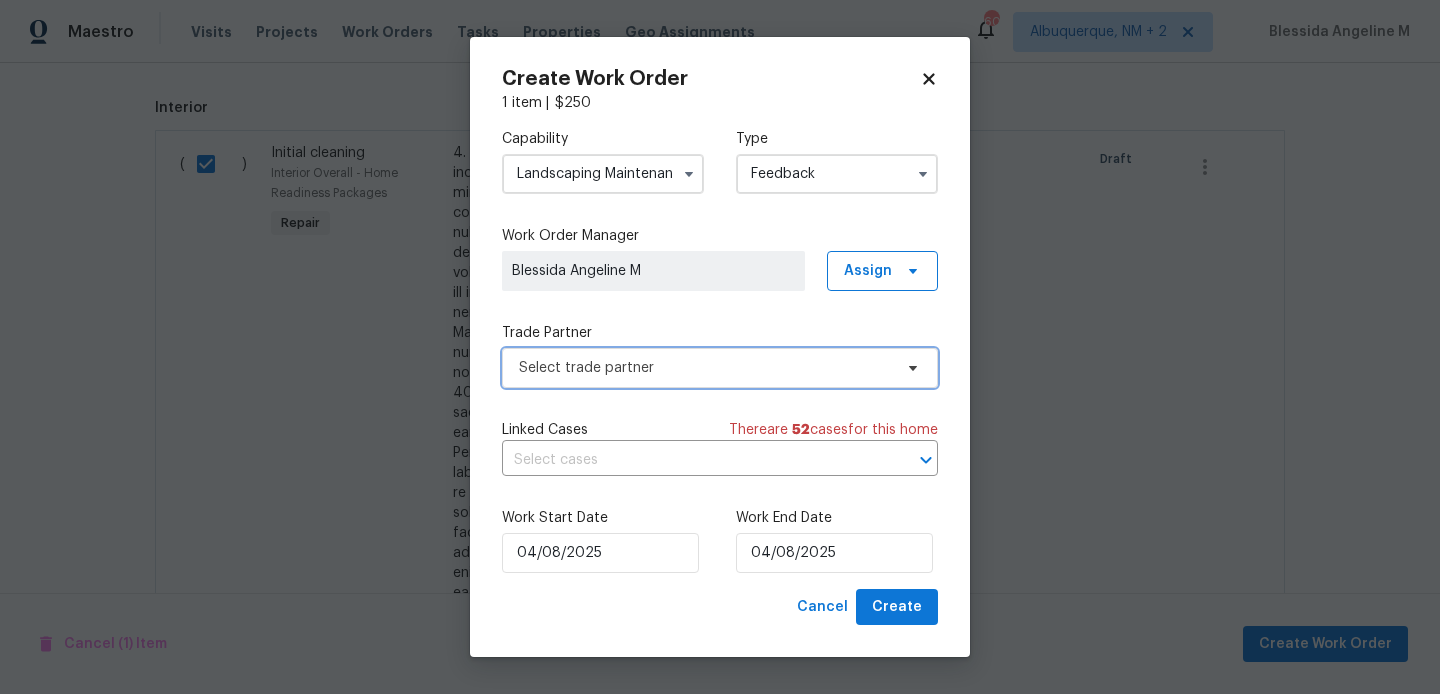 scroll, scrollTop: 0, scrollLeft: 0, axis: both 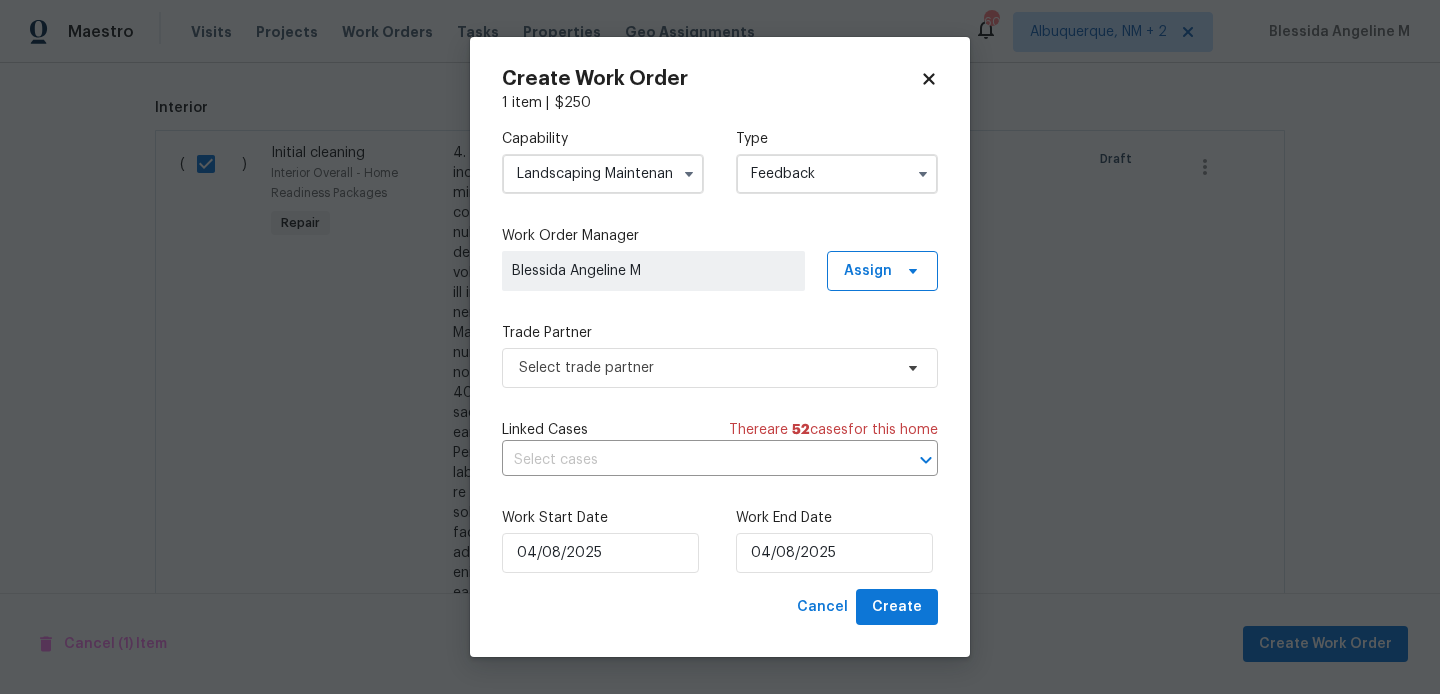 click on "Landscaping Maintenance" at bounding box center (603, 174) 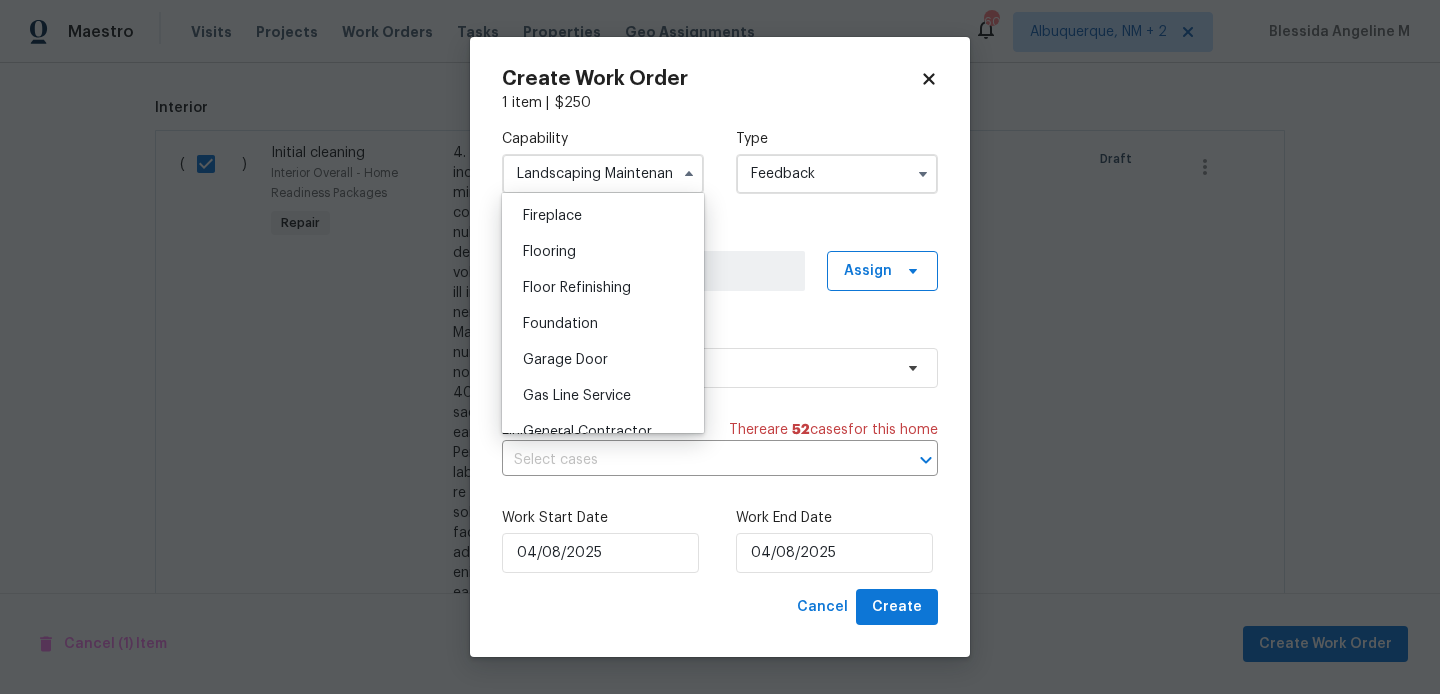 scroll, scrollTop: 818, scrollLeft: 0, axis: vertical 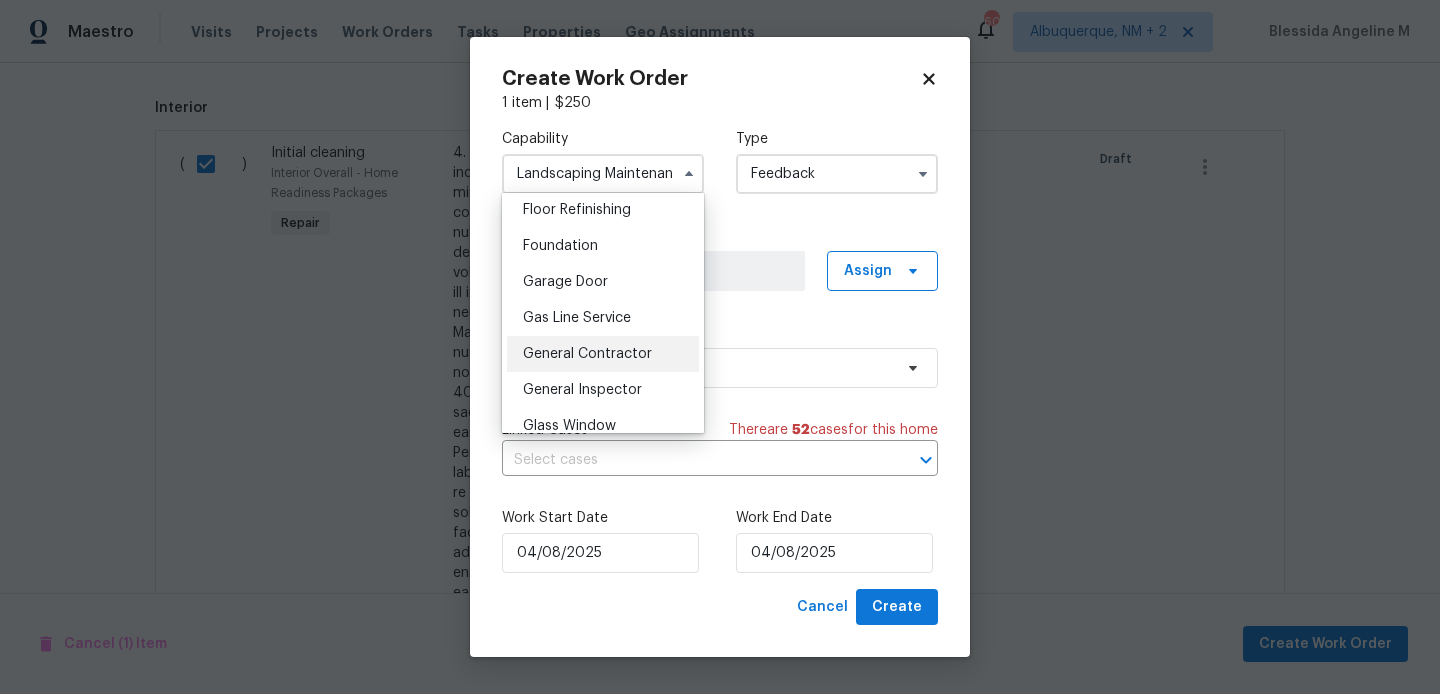 click on "General Contractor" at bounding box center [587, 354] 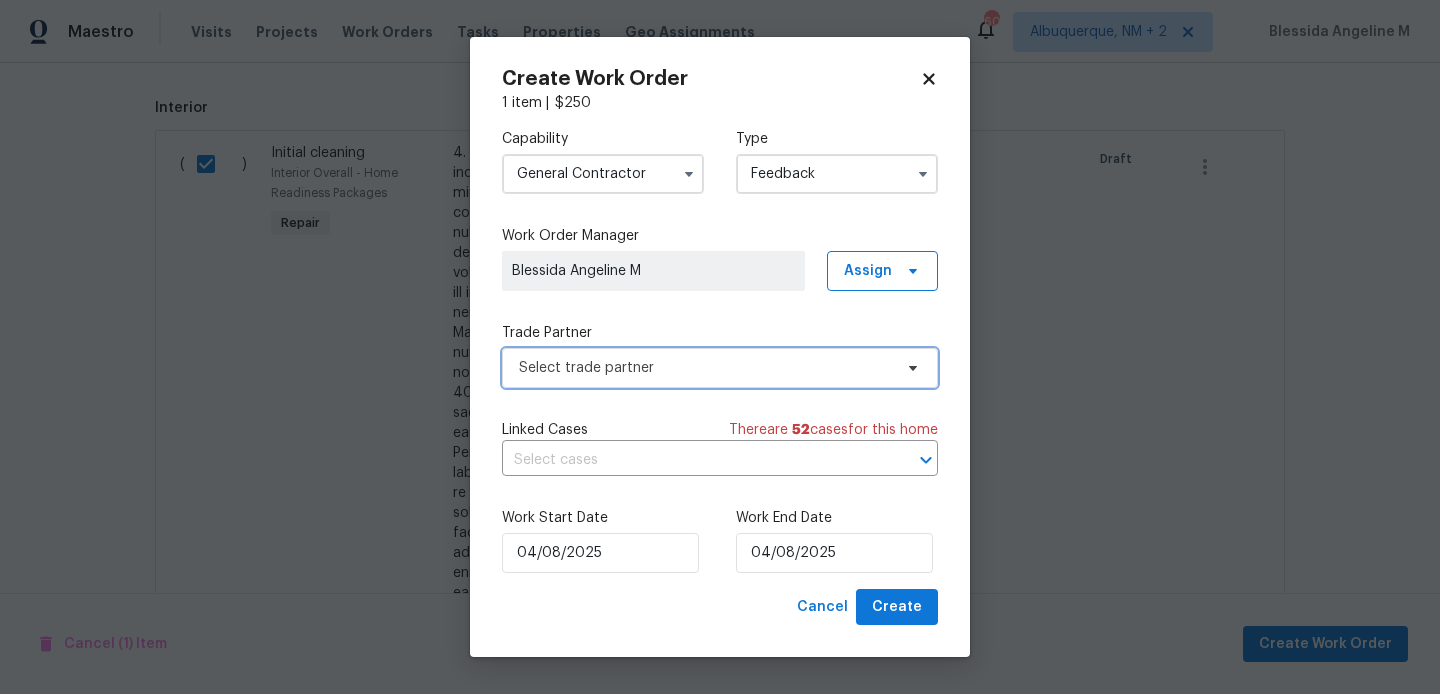 click on "Select trade partner" at bounding box center [705, 368] 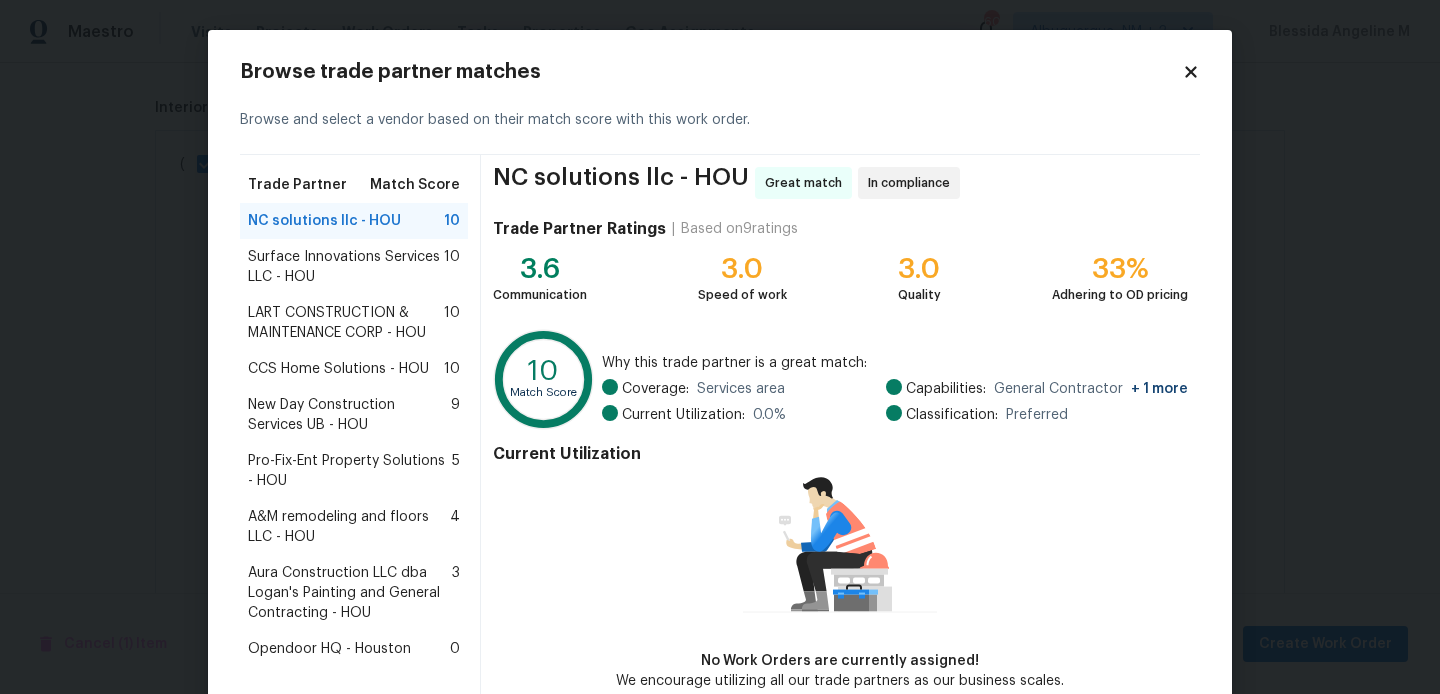 scroll, scrollTop: 106, scrollLeft: 0, axis: vertical 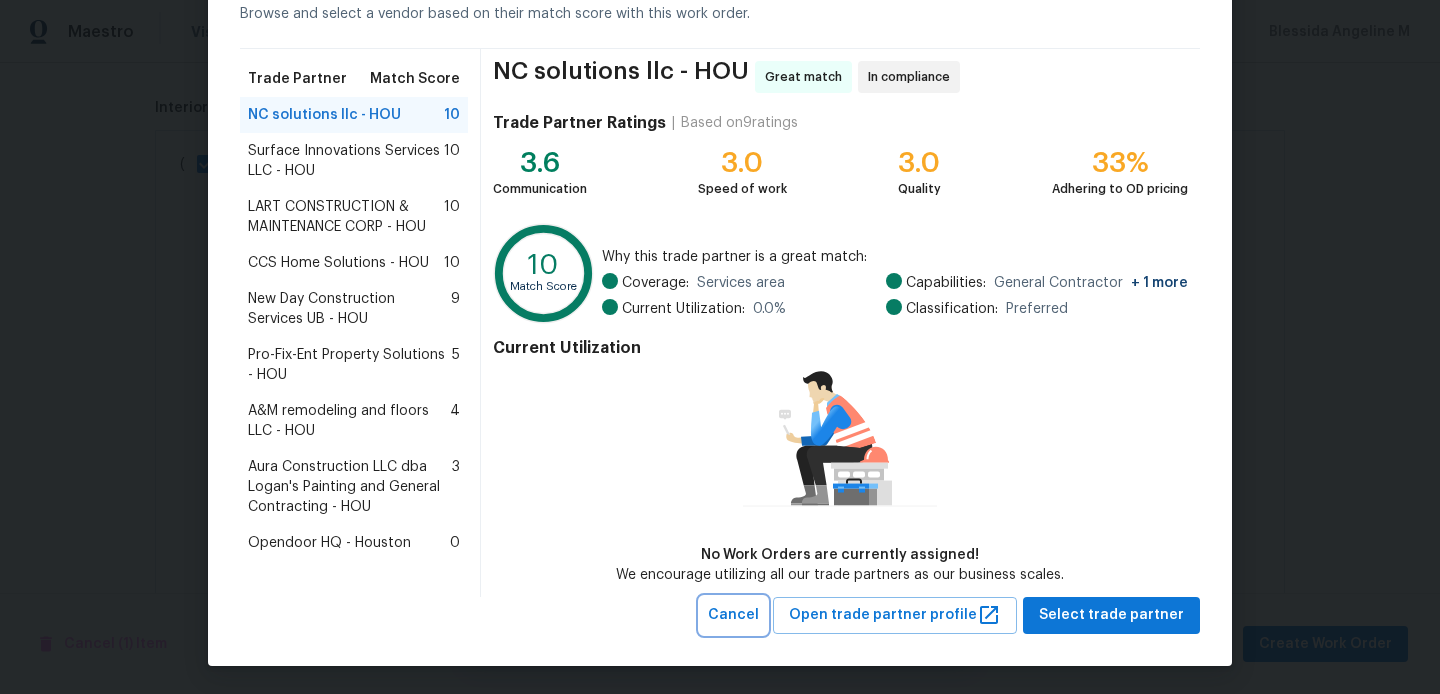 click on "Cancel" at bounding box center [733, 615] 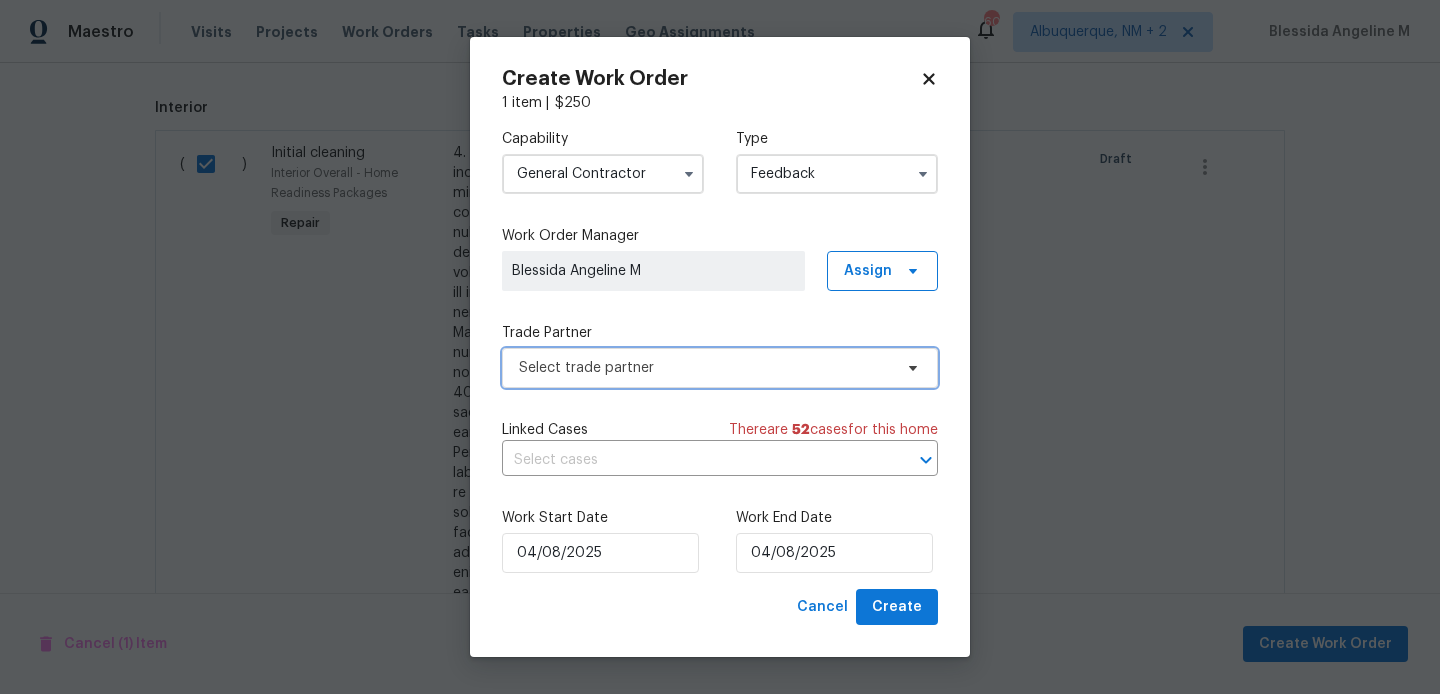 scroll, scrollTop: 0, scrollLeft: 0, axis: both 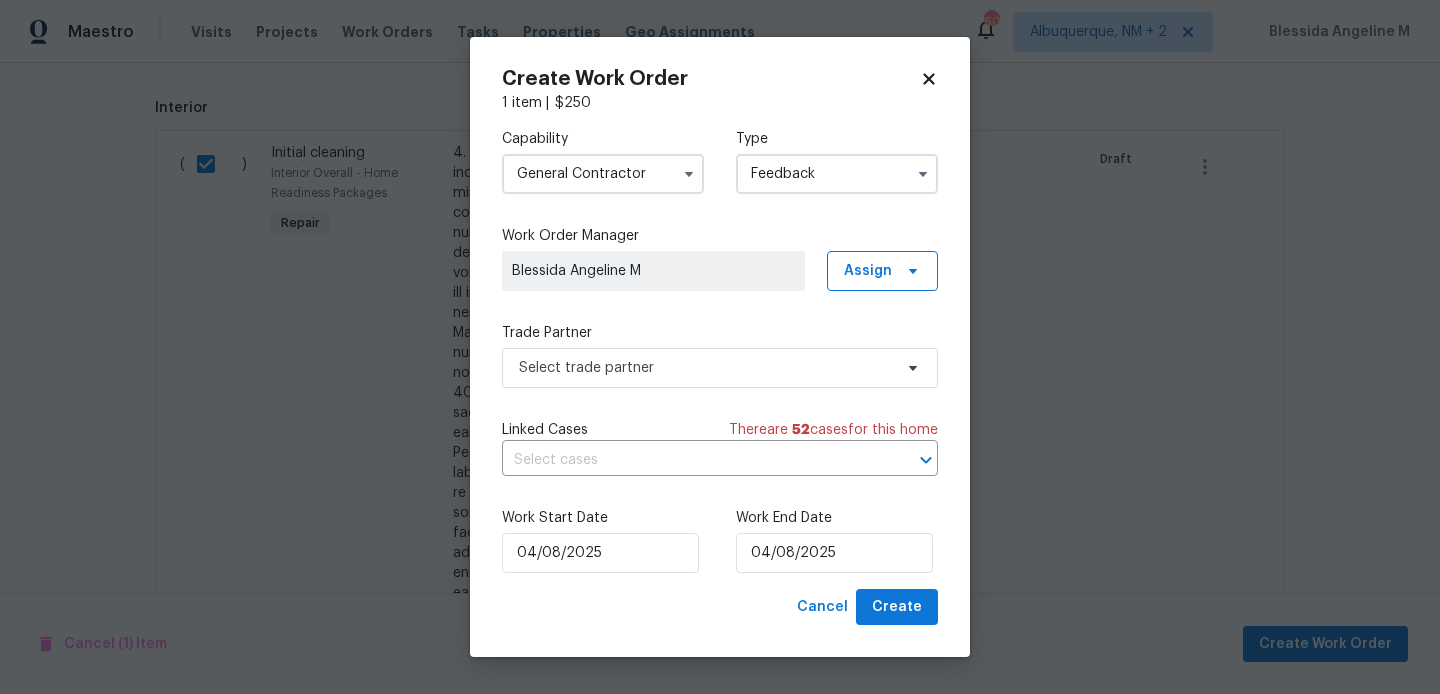click on "General Contractor" at bounding box center (603, 174) 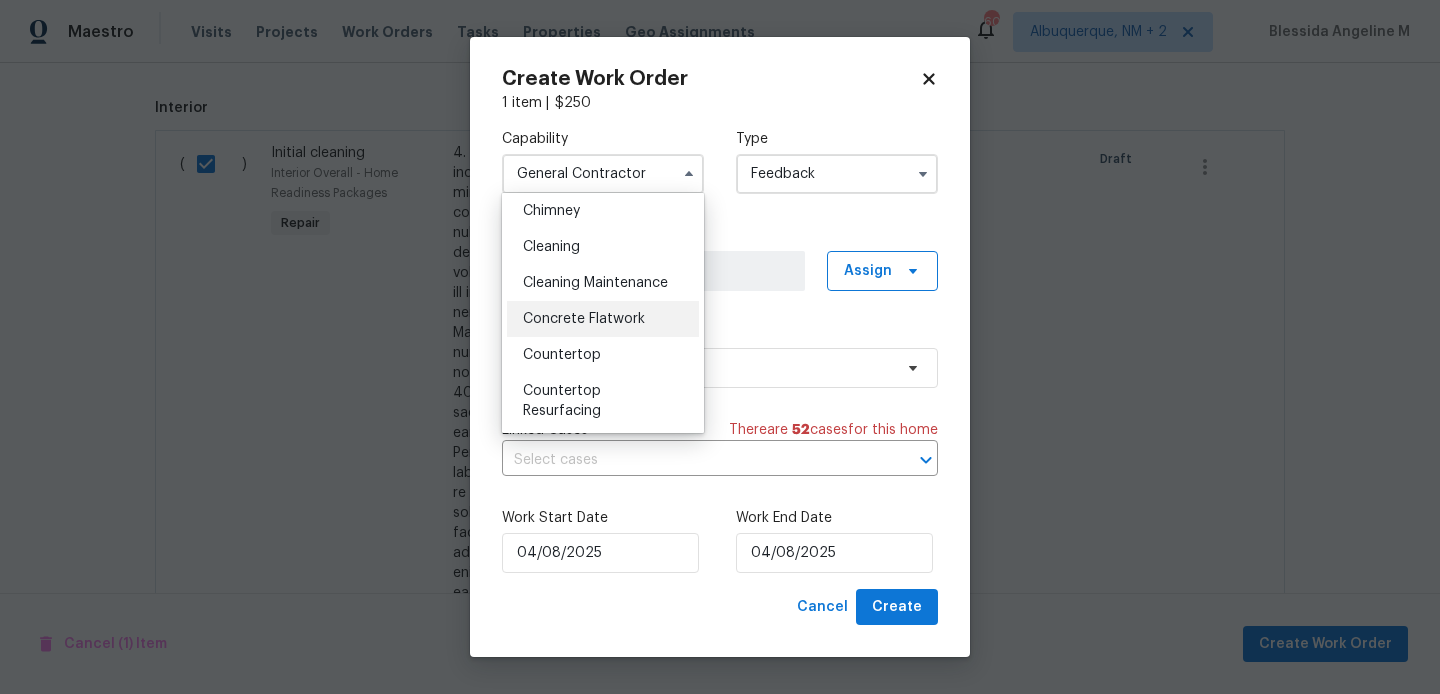 scroll, scrollTop: 243, scrollLeft: 0, axis: vertical 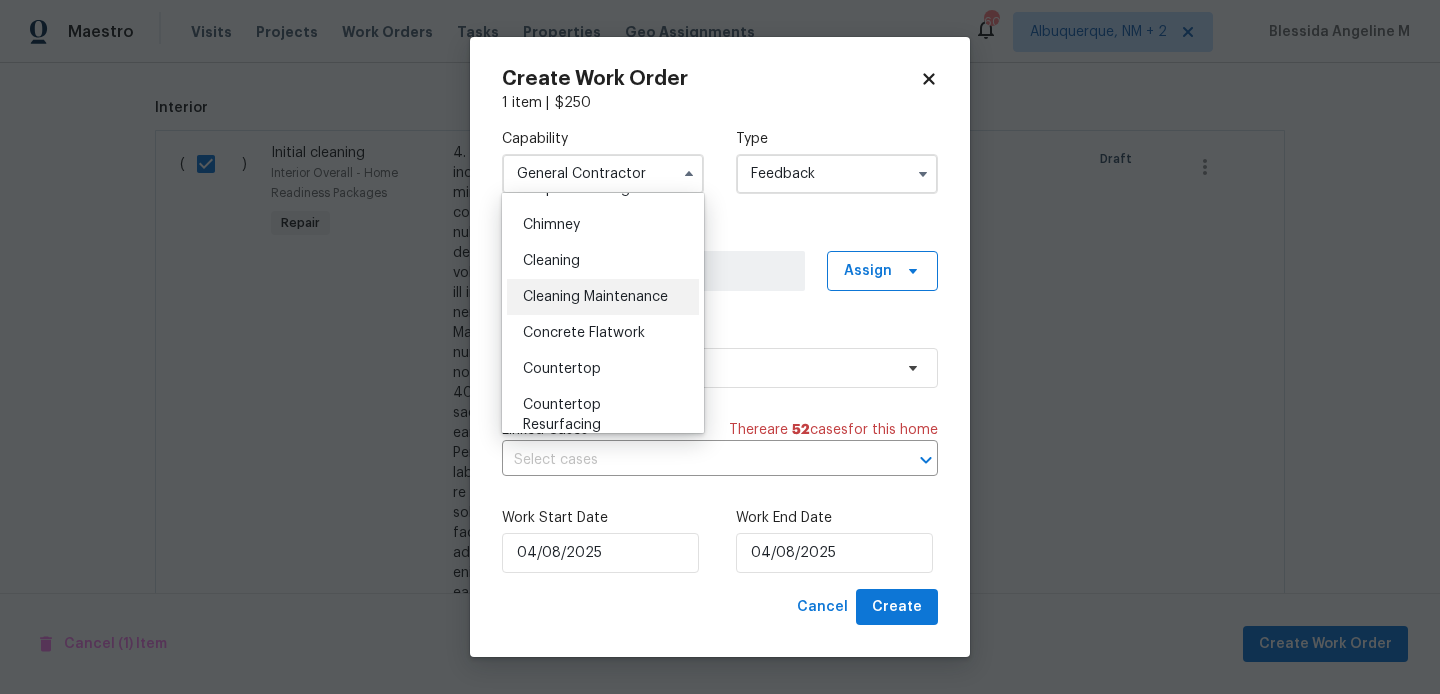 click on "Cleaning Maintenance" at bounding box center [603, 297] 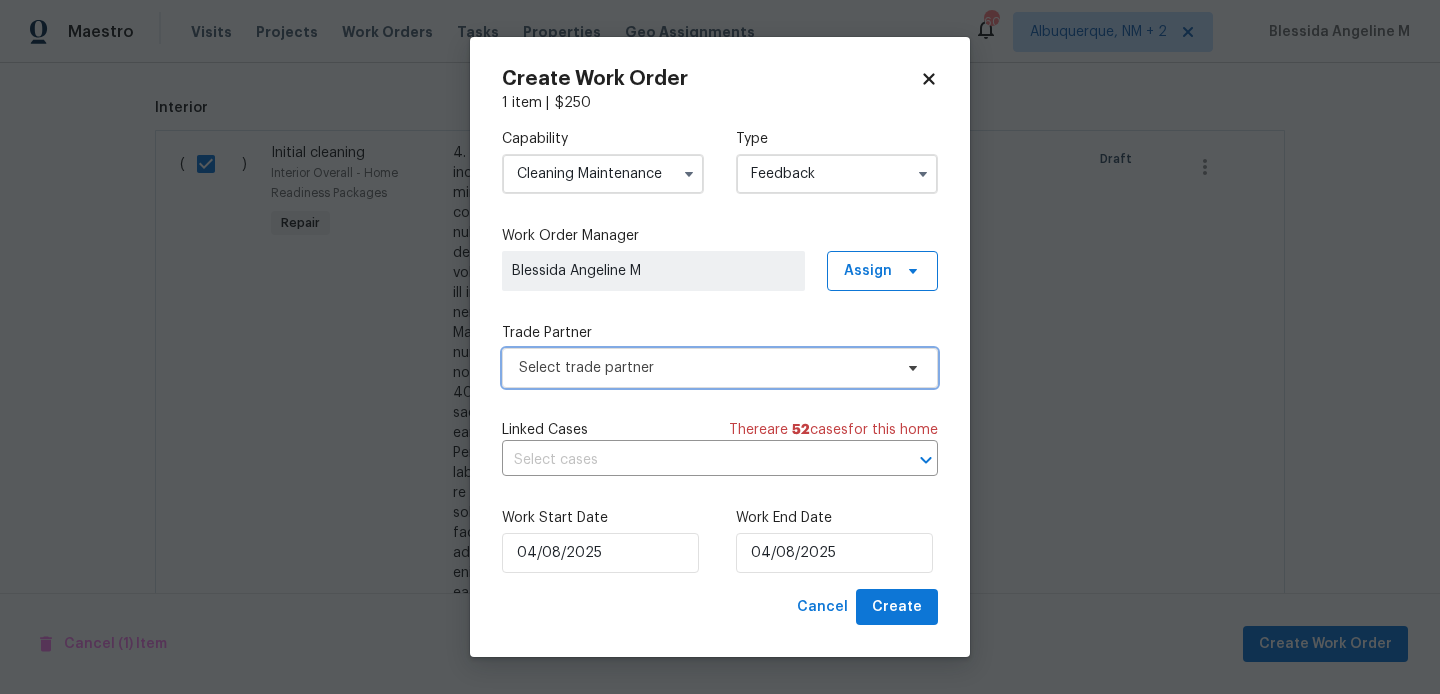 click on "Select trade partner" at bounding box center [720, 368] 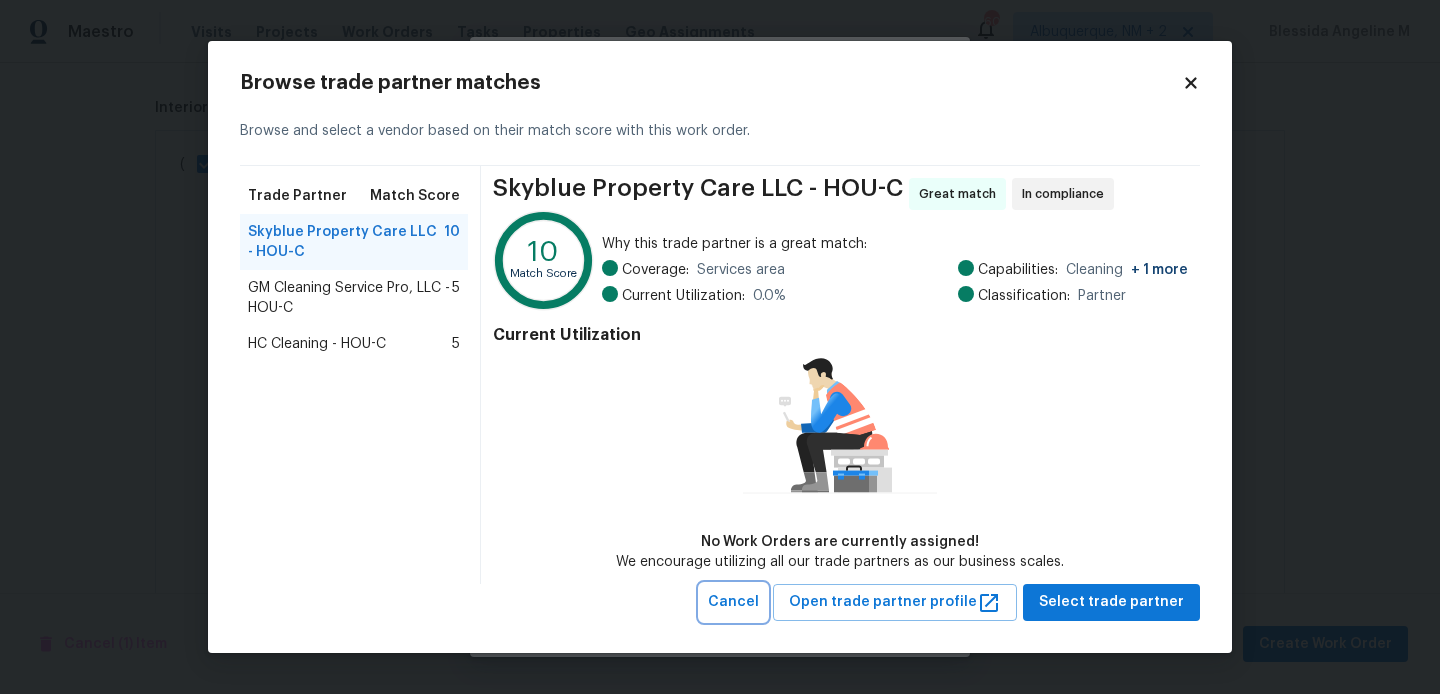 click on "Cancel" at bounding box center (733, 602) 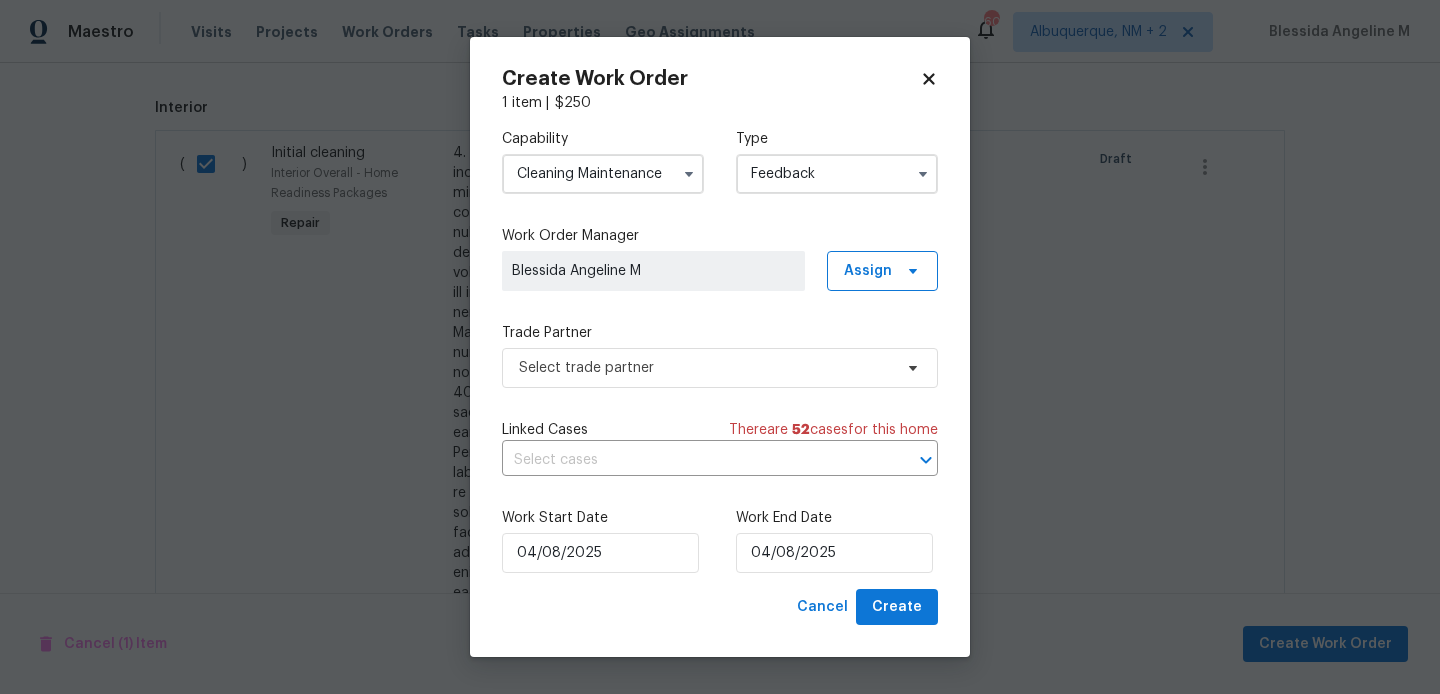click on "Cleaning Maintenance" at bounding box center [603, 174] 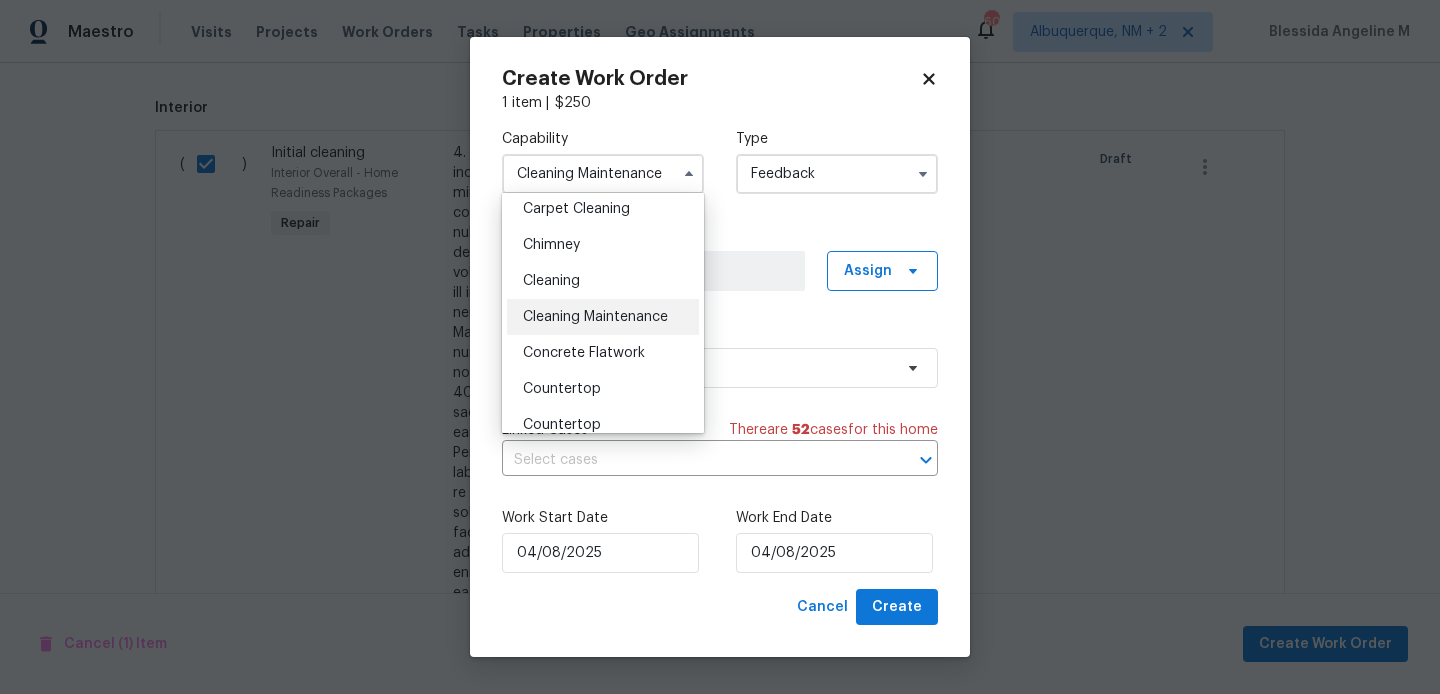 scroll, scrollTop: 228, scrollLeft: 0, axis: vertical 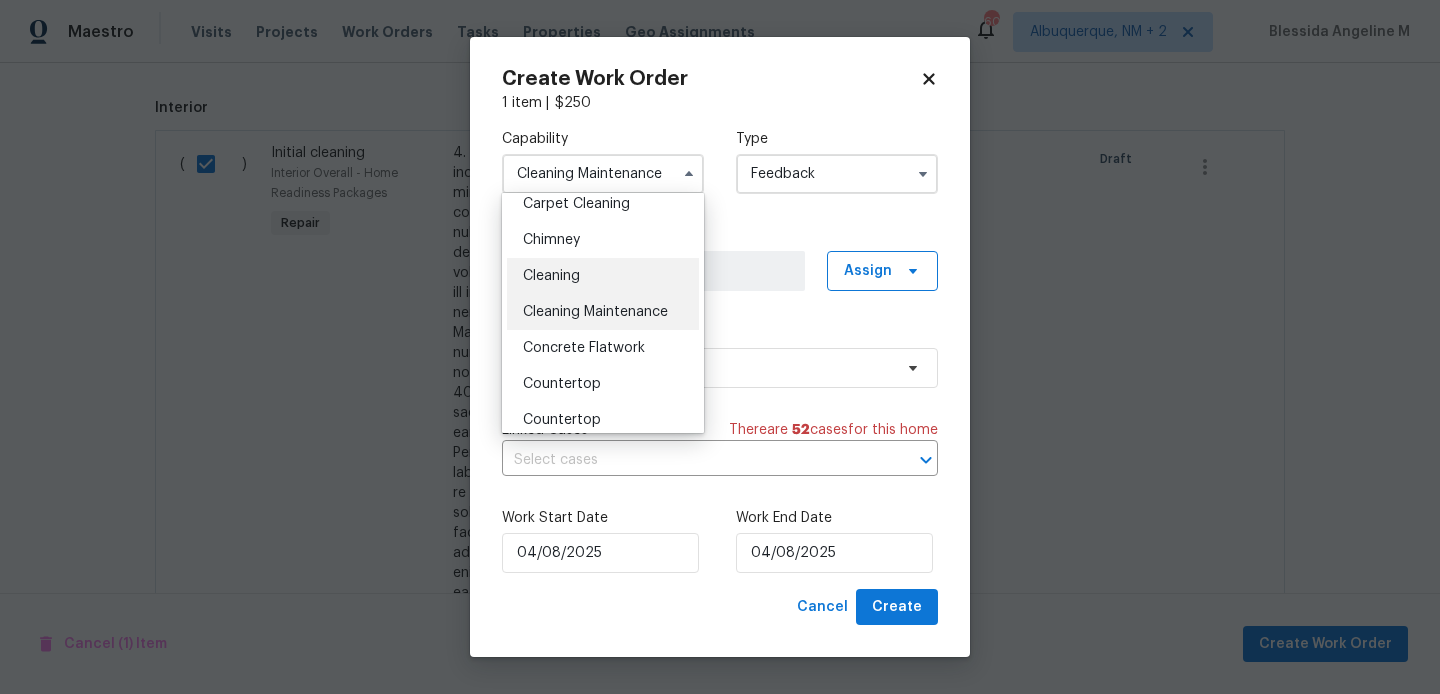 click on "Cleaning" at bounding box center [603, 276] 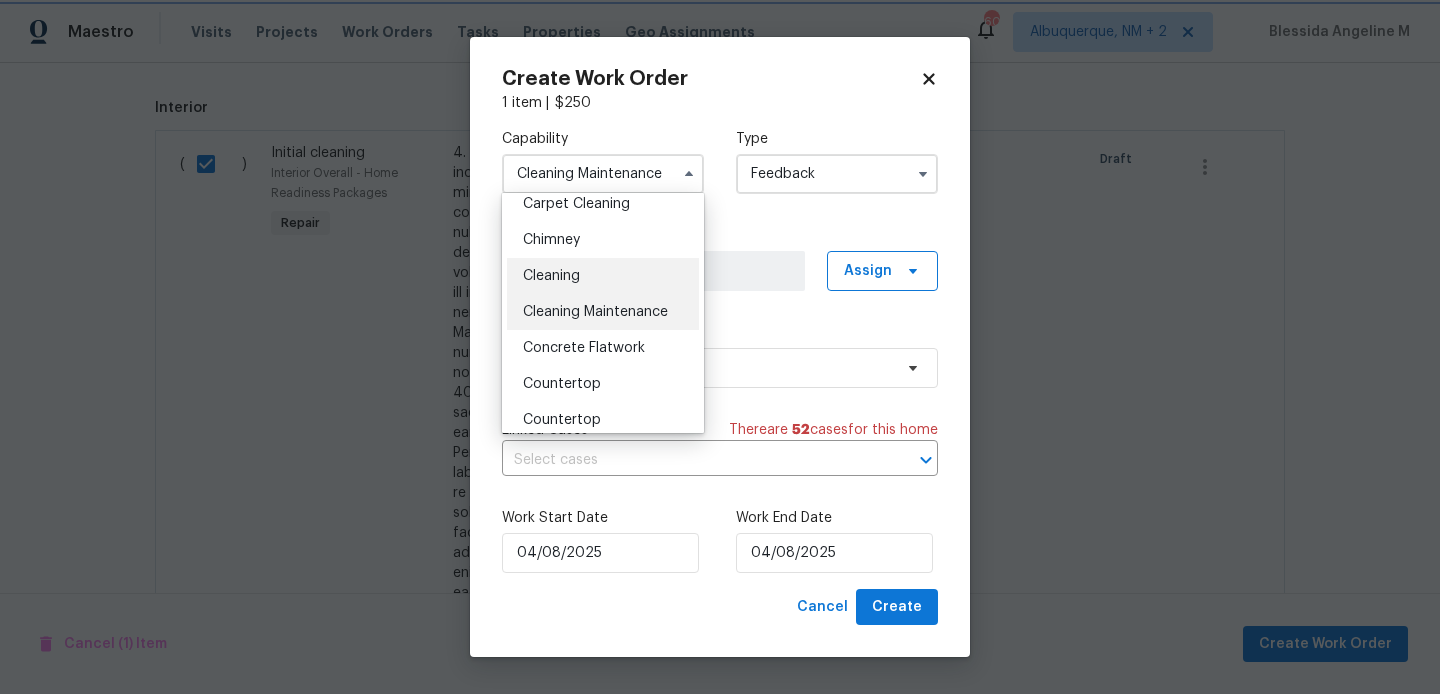 type on "Cleaning" 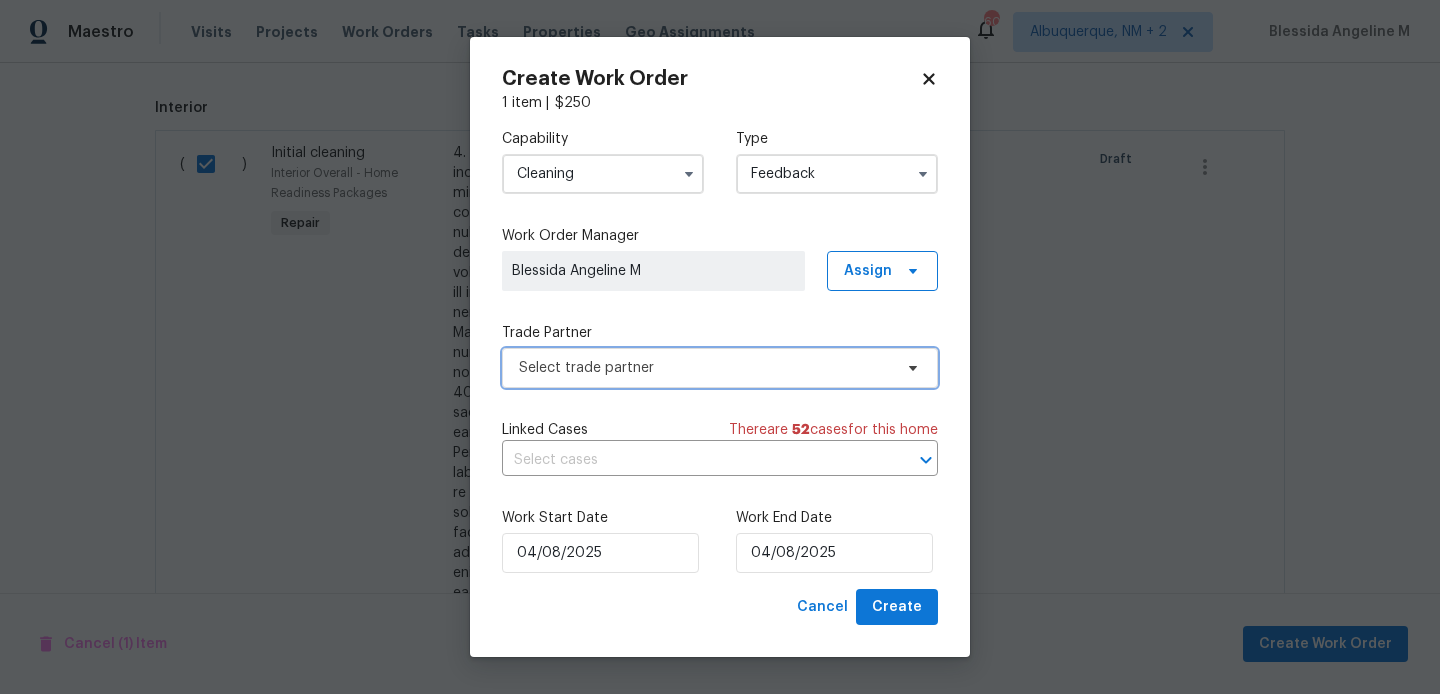 click on "Select trade partner" at bounding box center (705, 368) 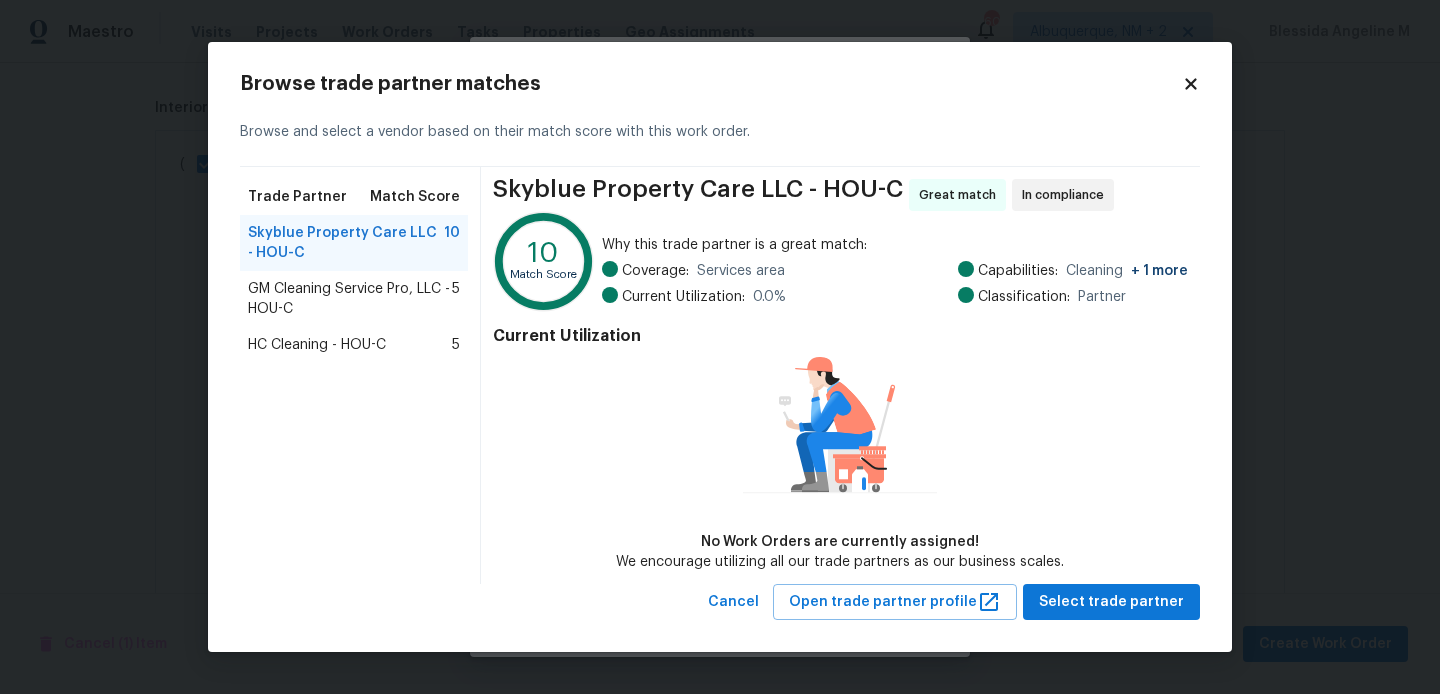 click on "HC Cleaning - HOU-C" at bounding box center [317, 345] 